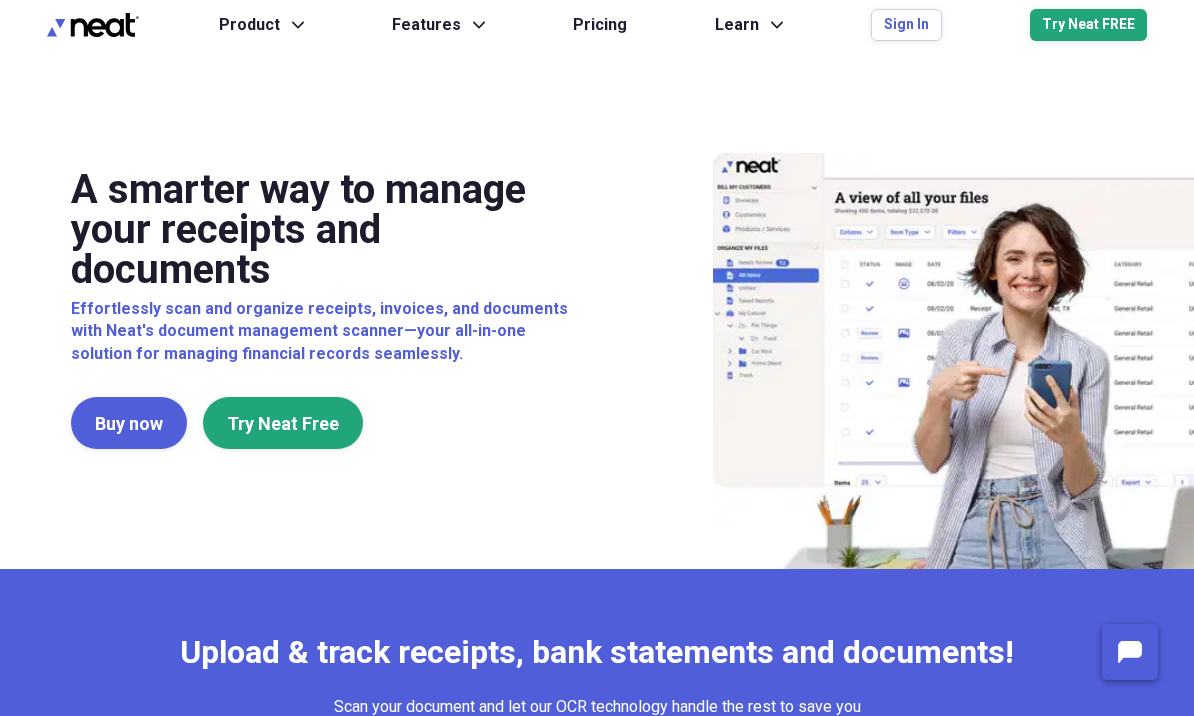 scroll, scrollTop: 119, scrollLeft: 0, axis: vertical 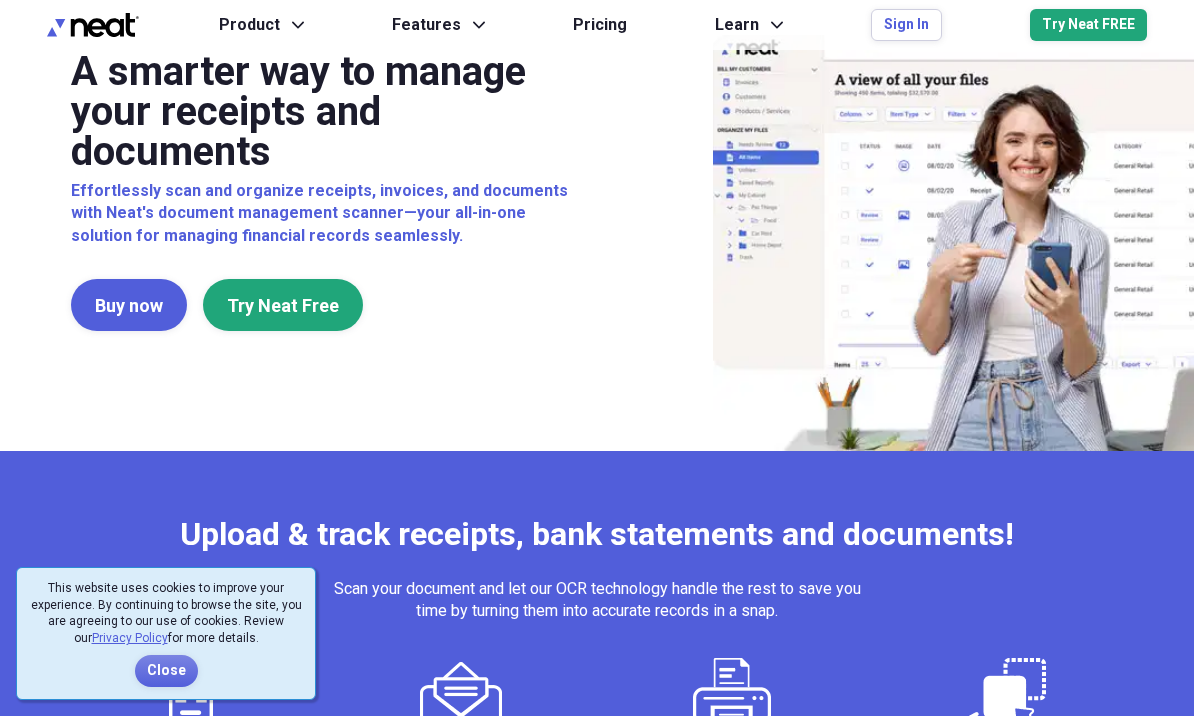 click on "Sign In" at bounding box center [906, 25] 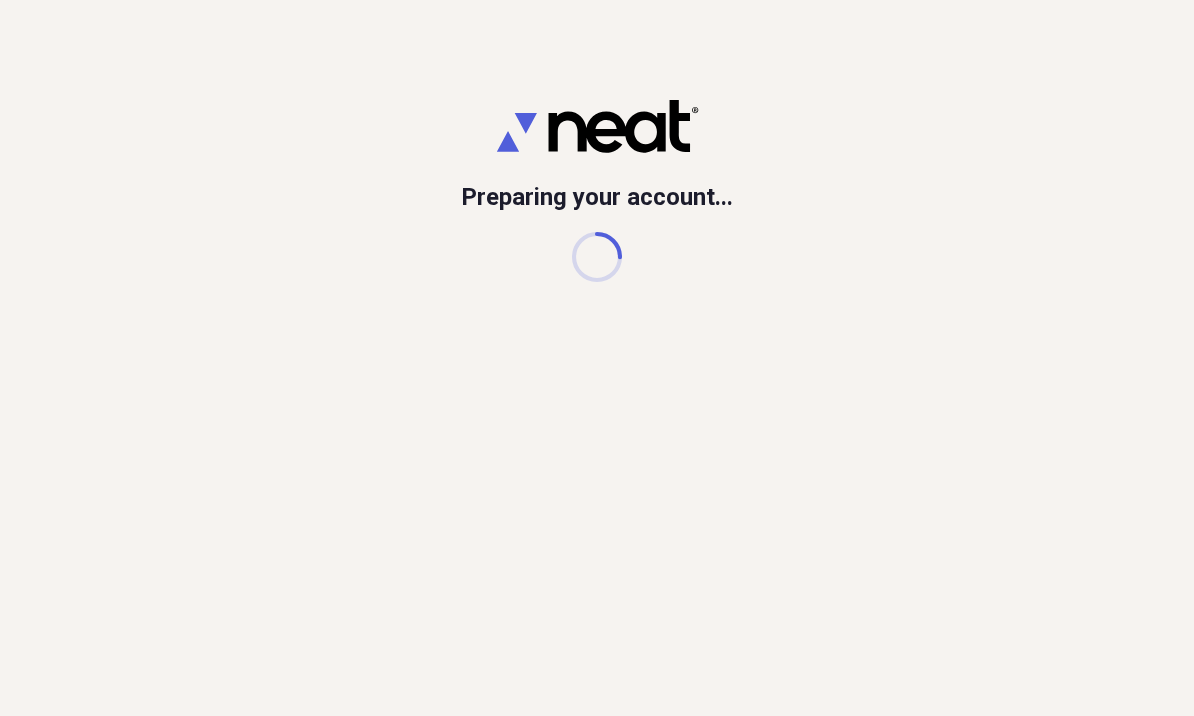 scroll, scrollTop: 0, scrollLeft: 0, axis: both 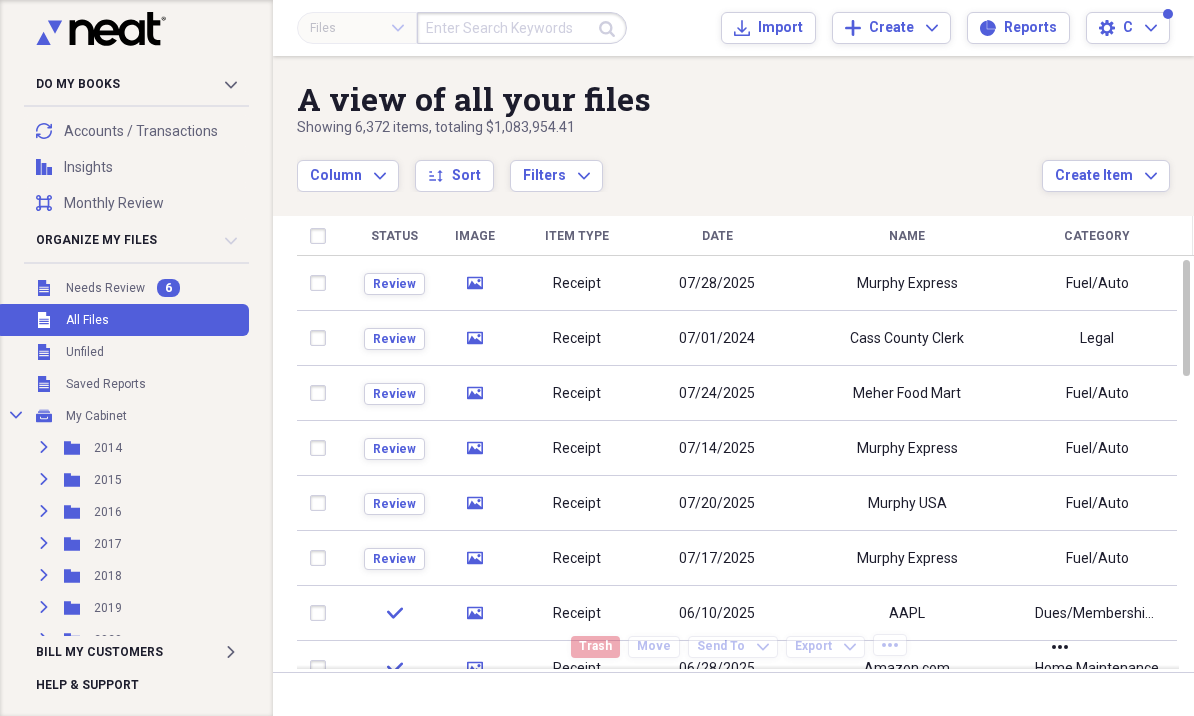 click on "Review" at bounding box center (394, 284) 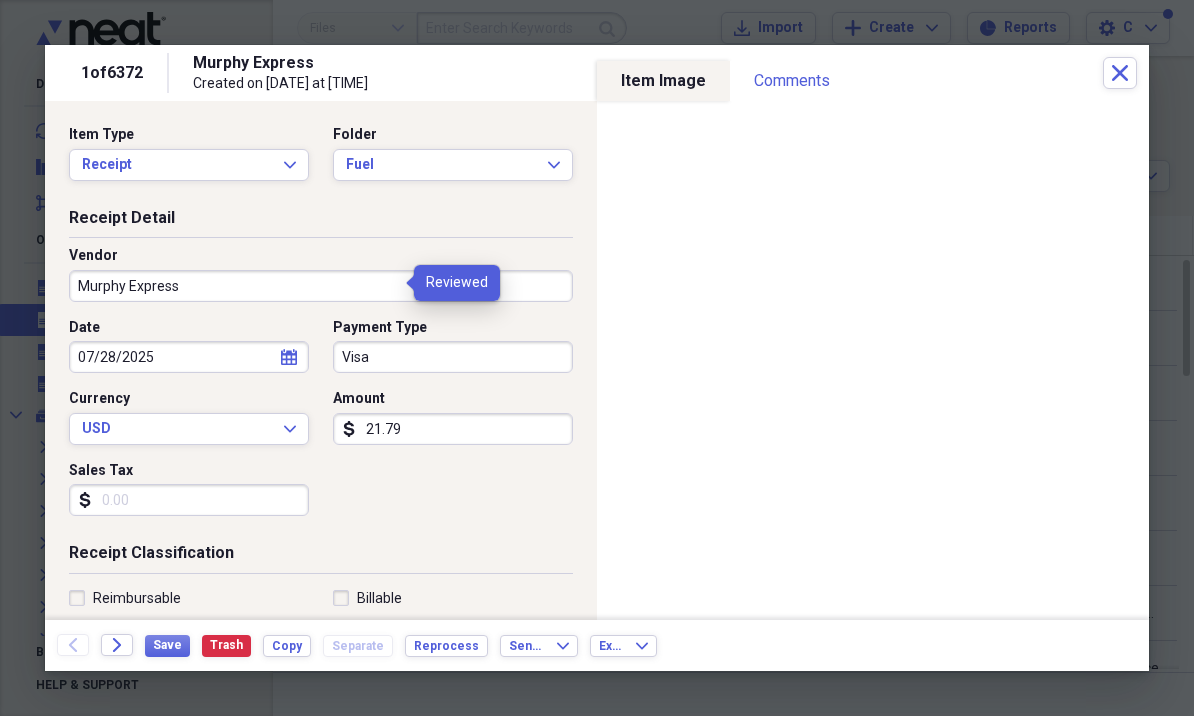 click on "Save" at bounding box center (167, 645) 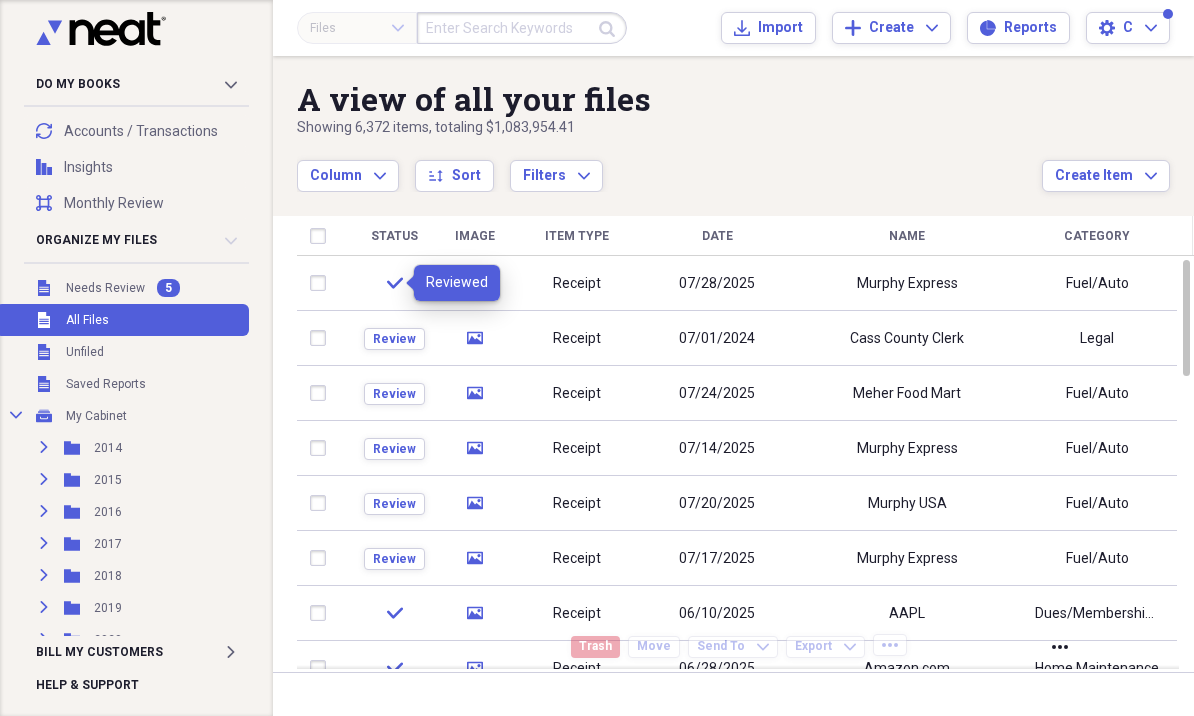 click on "Review" at bounding box center (394, 339) 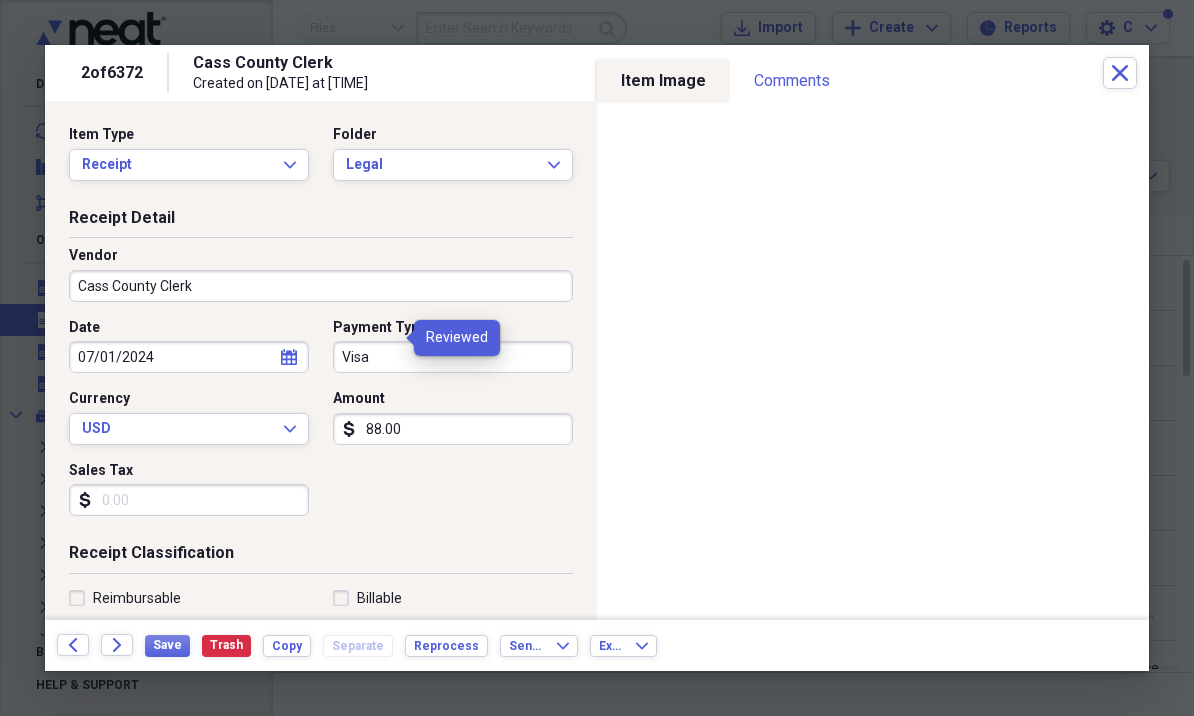 click on "Visa" at bounding box center (453, 357) 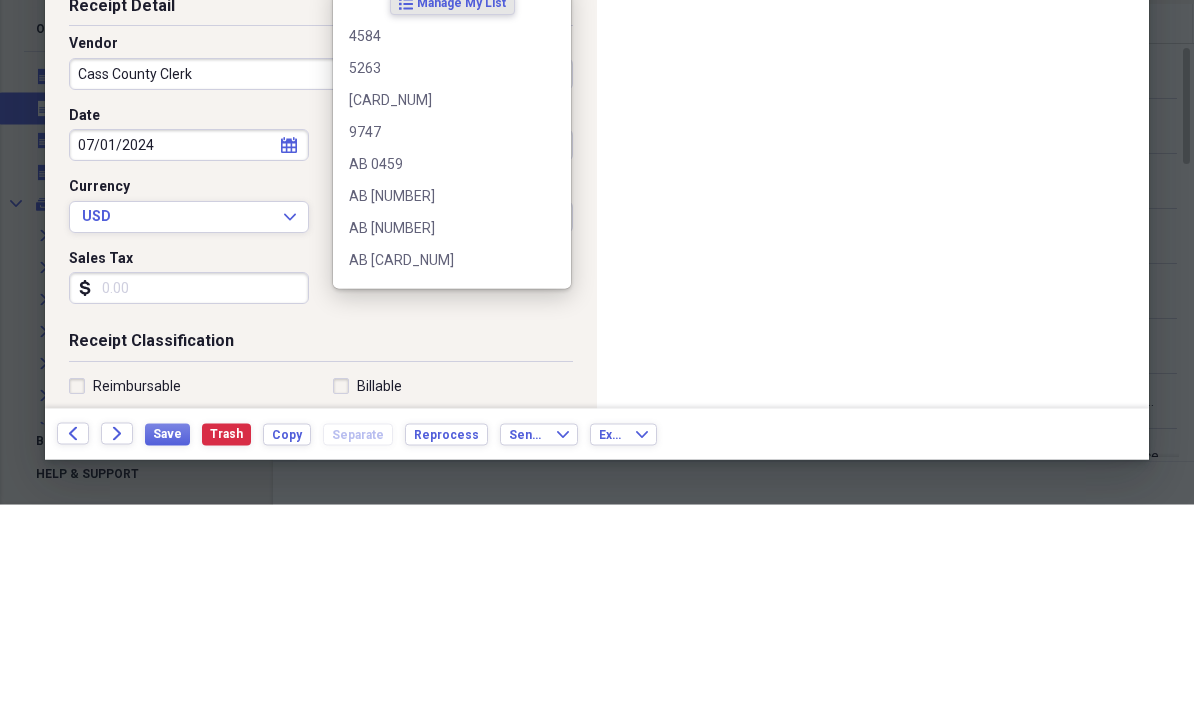 click on "4584" at bounding box center (440, 248) 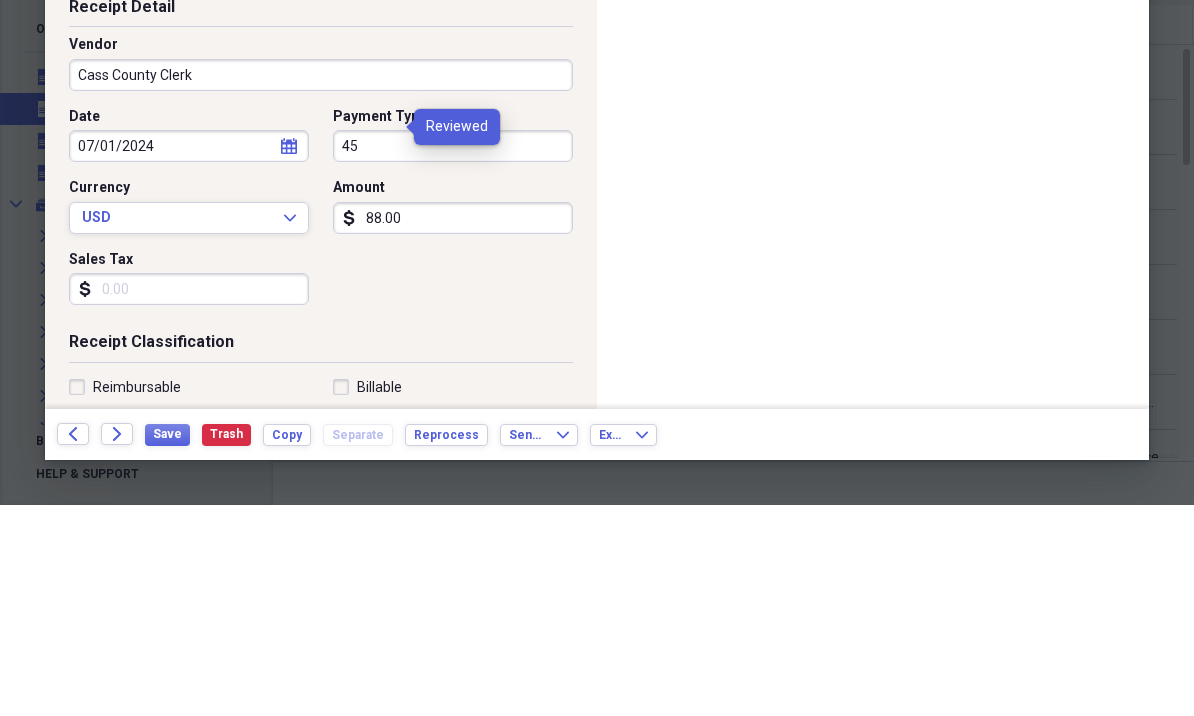 type on "4" 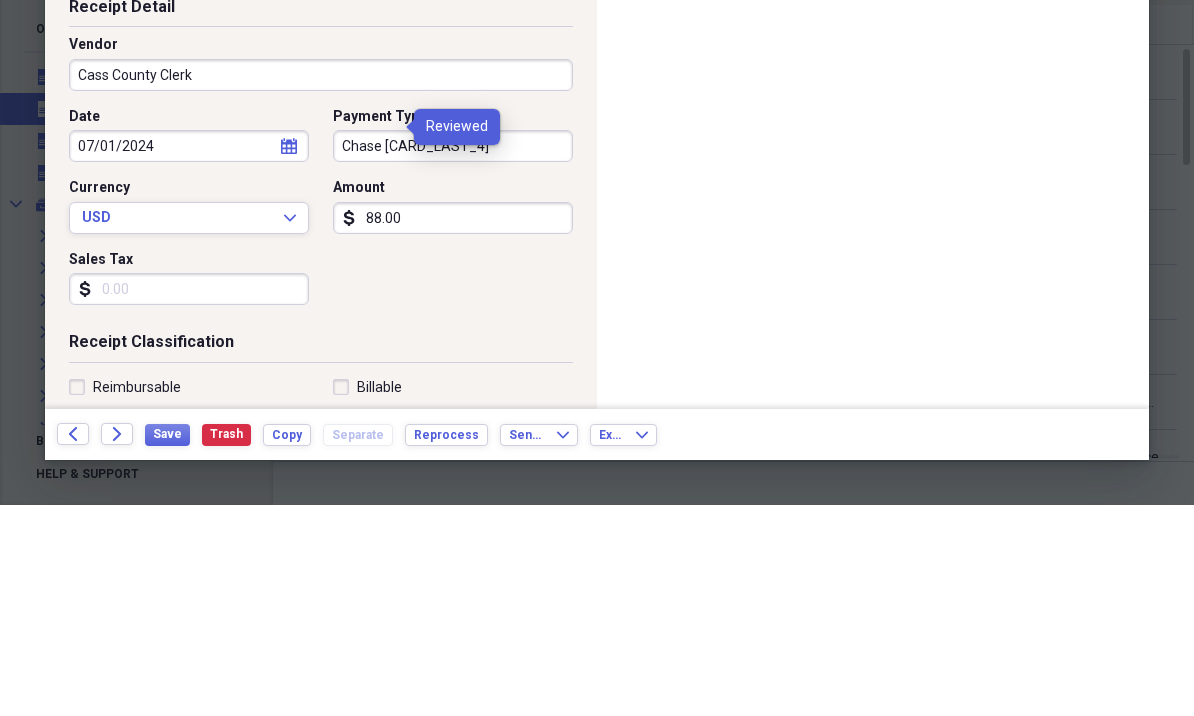 scroll, scrollTop: 69, scrollLeft: 0, axis: vertical 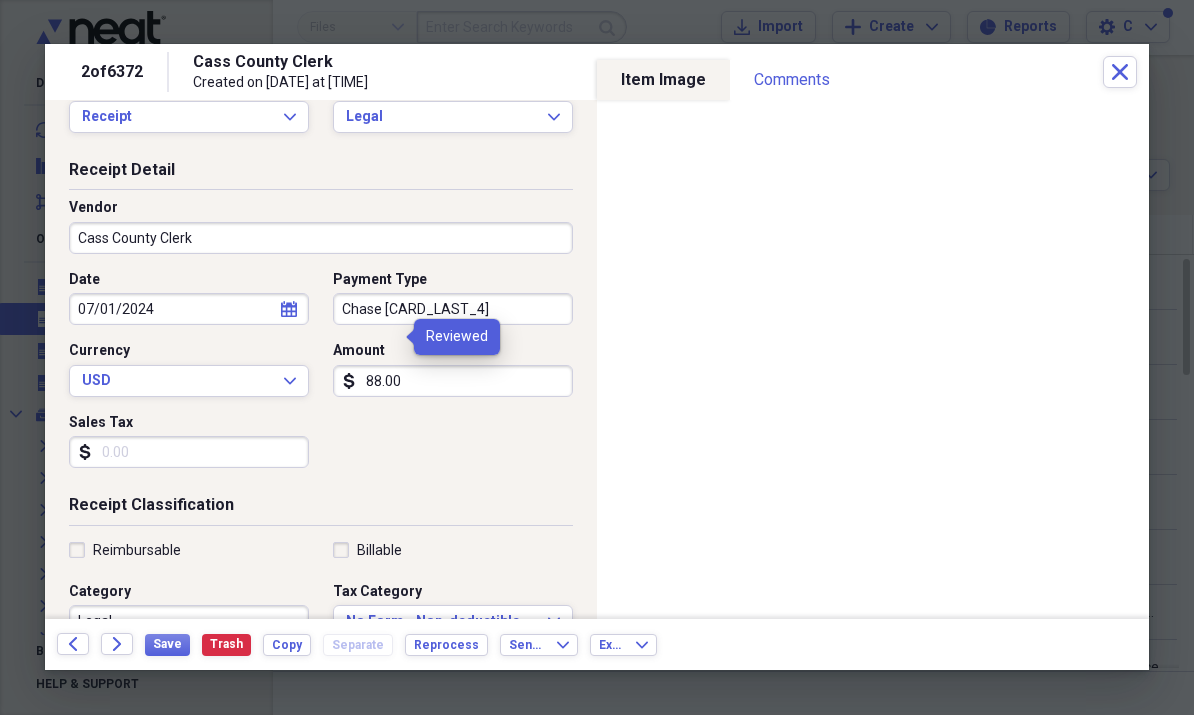 click on "Chase [CARD_LAST_4]" at bounding box center (453, 310) 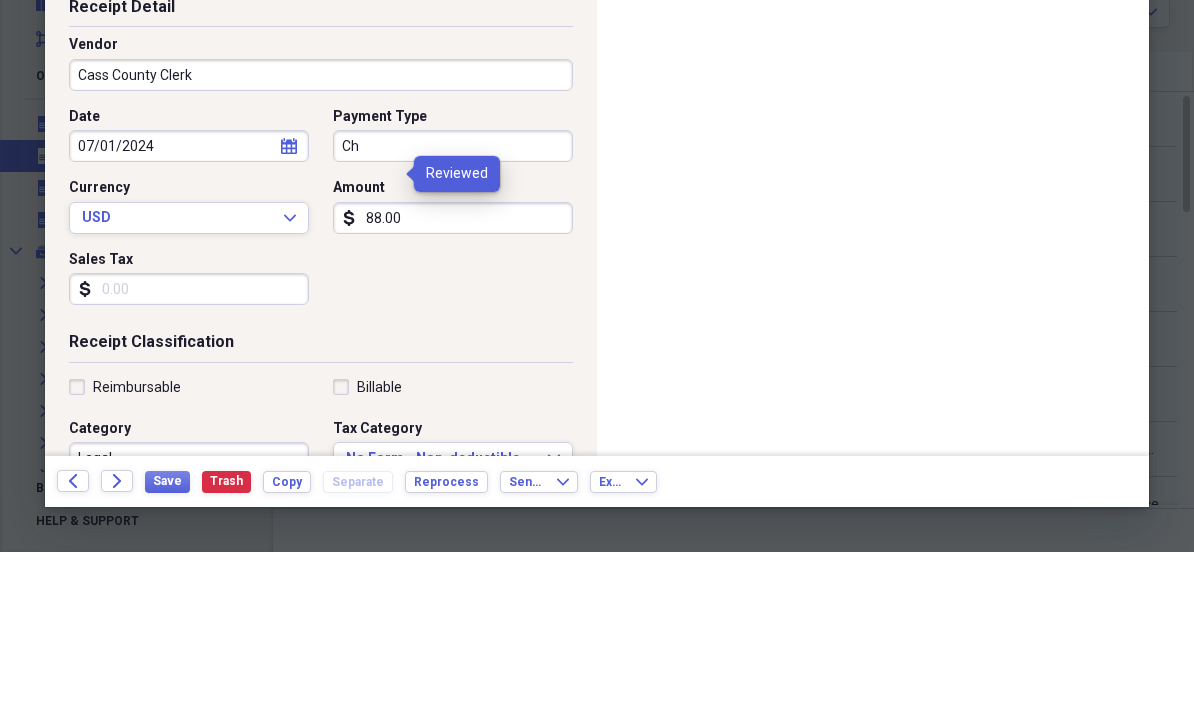 type on "C" 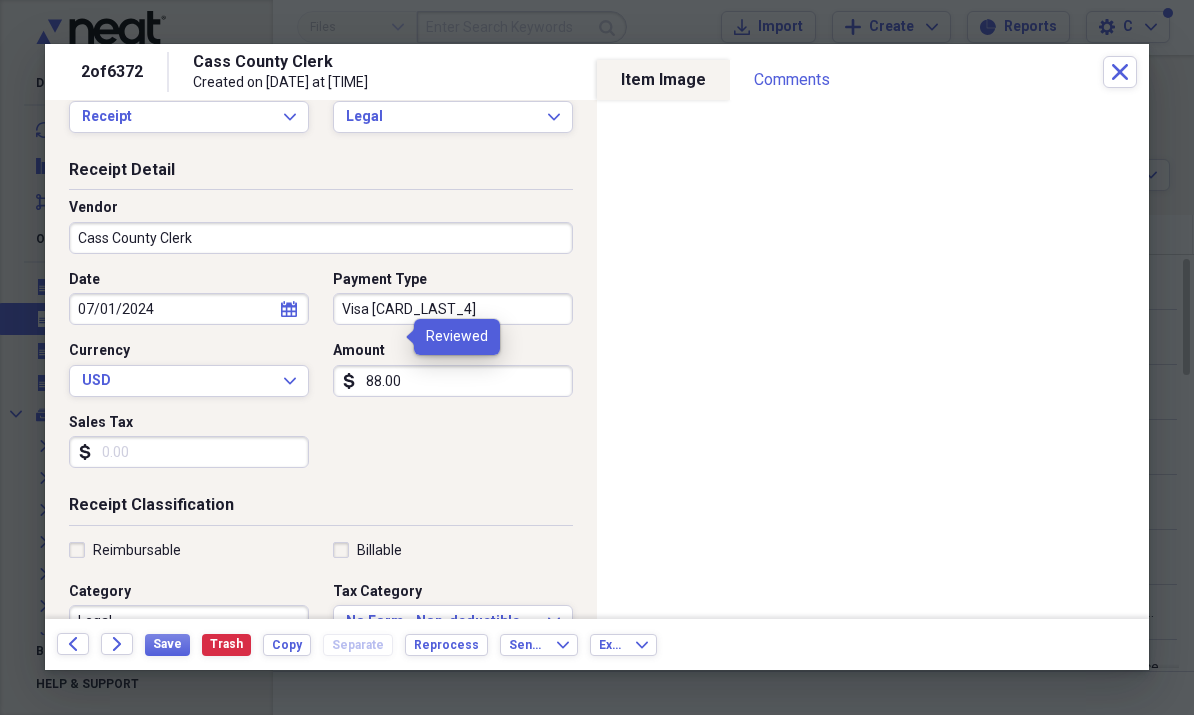click on "Visa [CARD_LAST_4]" at bounding box center [453, 310] 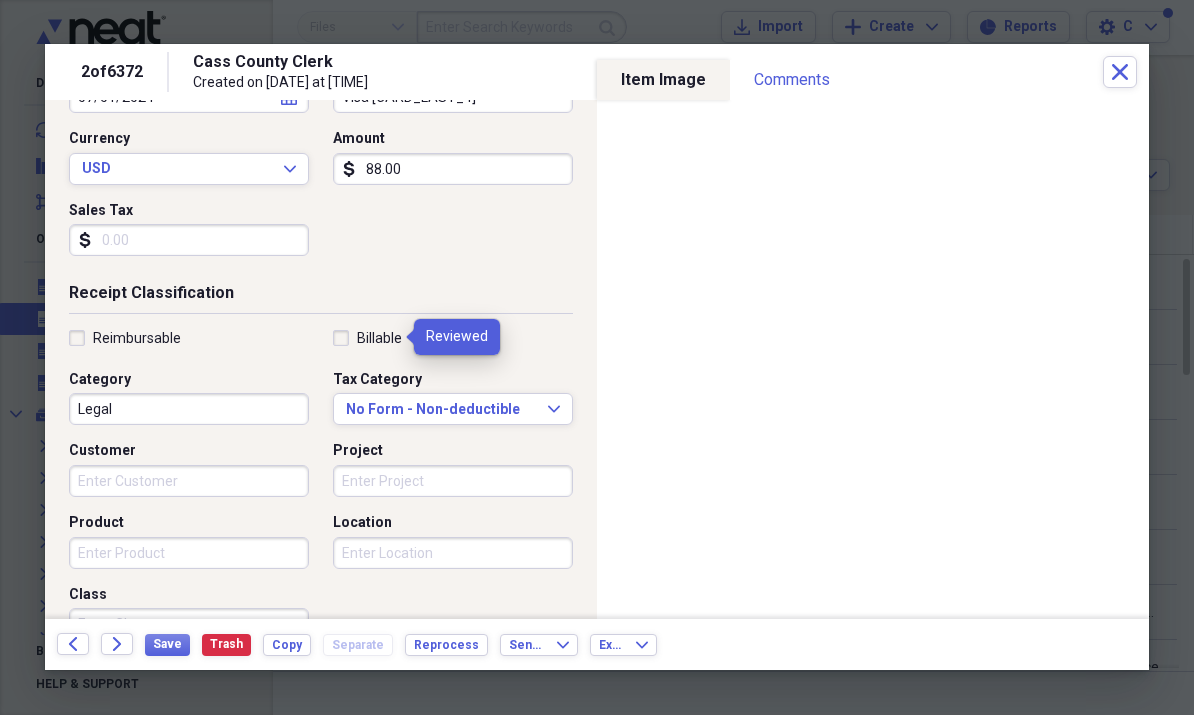 scroll, scrollTop: 257, scrollLeft: 0, axis: vertical 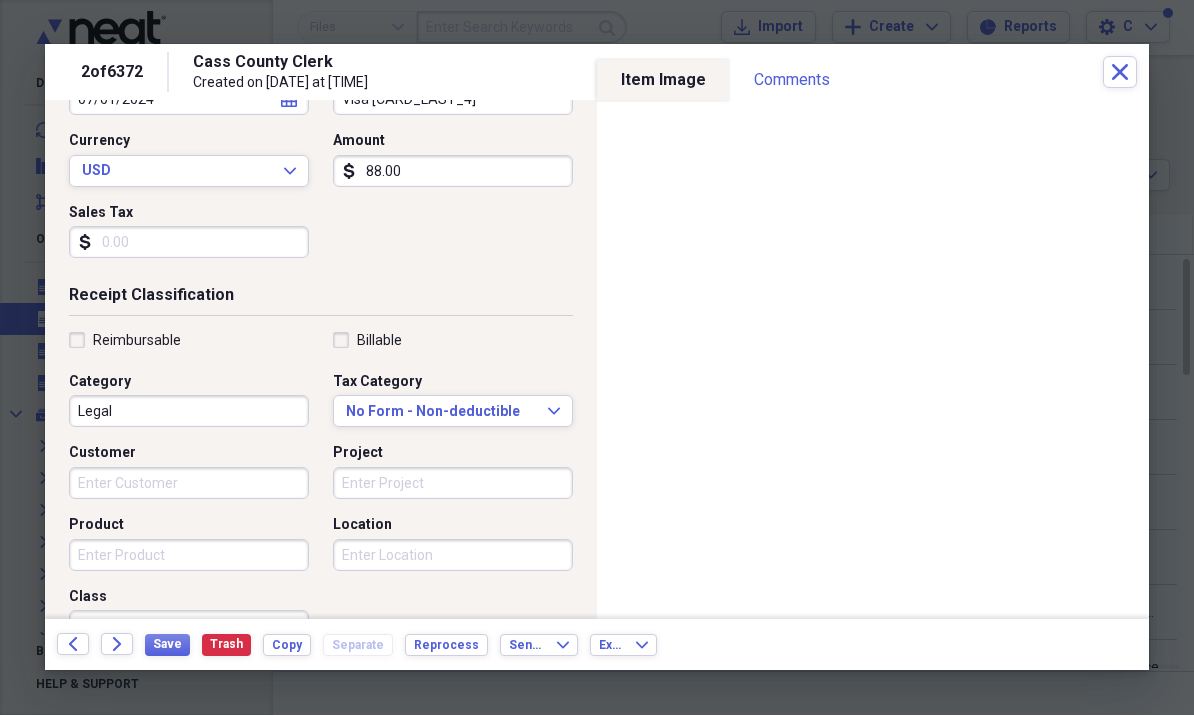 type on "Visa [CARD_LAST_4]" 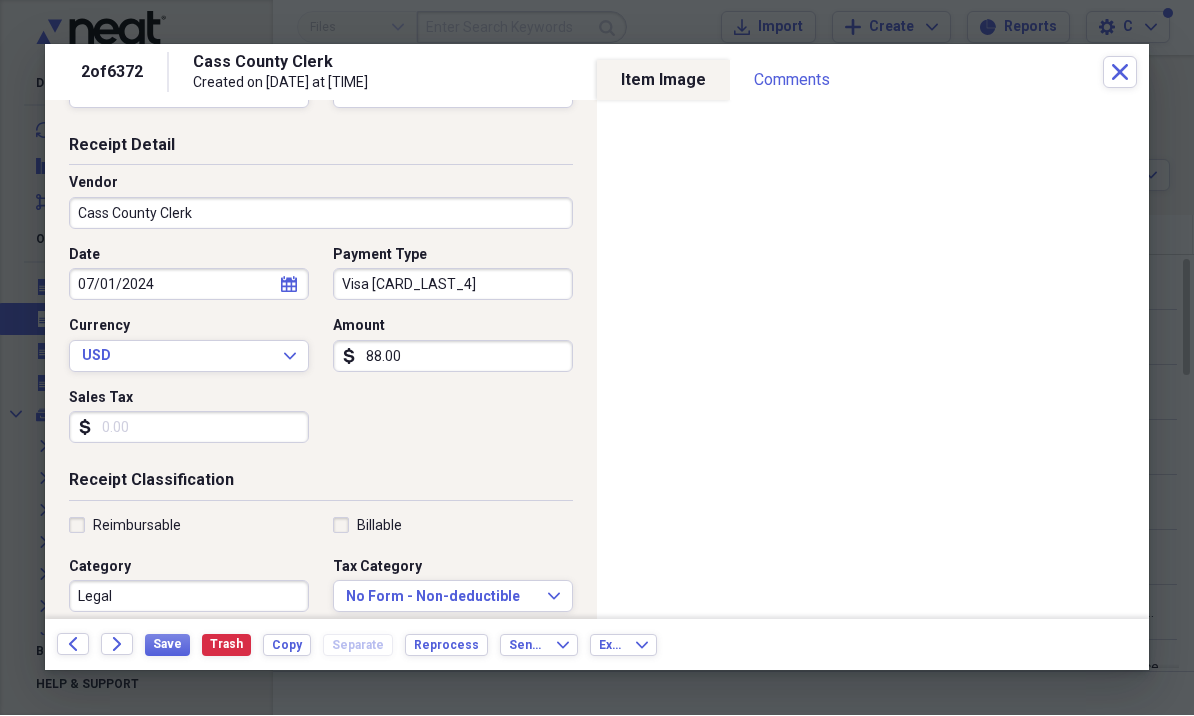 scroll, scrollTop: 66, scrollLeft: 0, axis: vertical 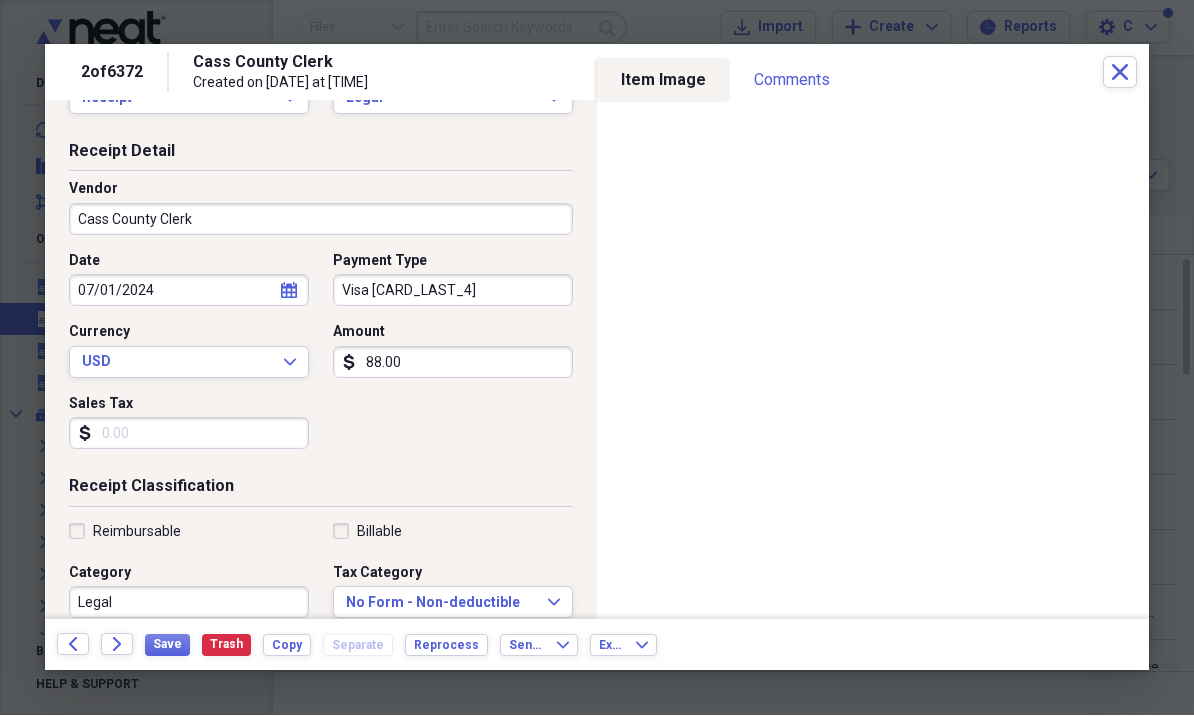 click on "Visa [CARD_LAST_4]" at bounding box center [453, 291] 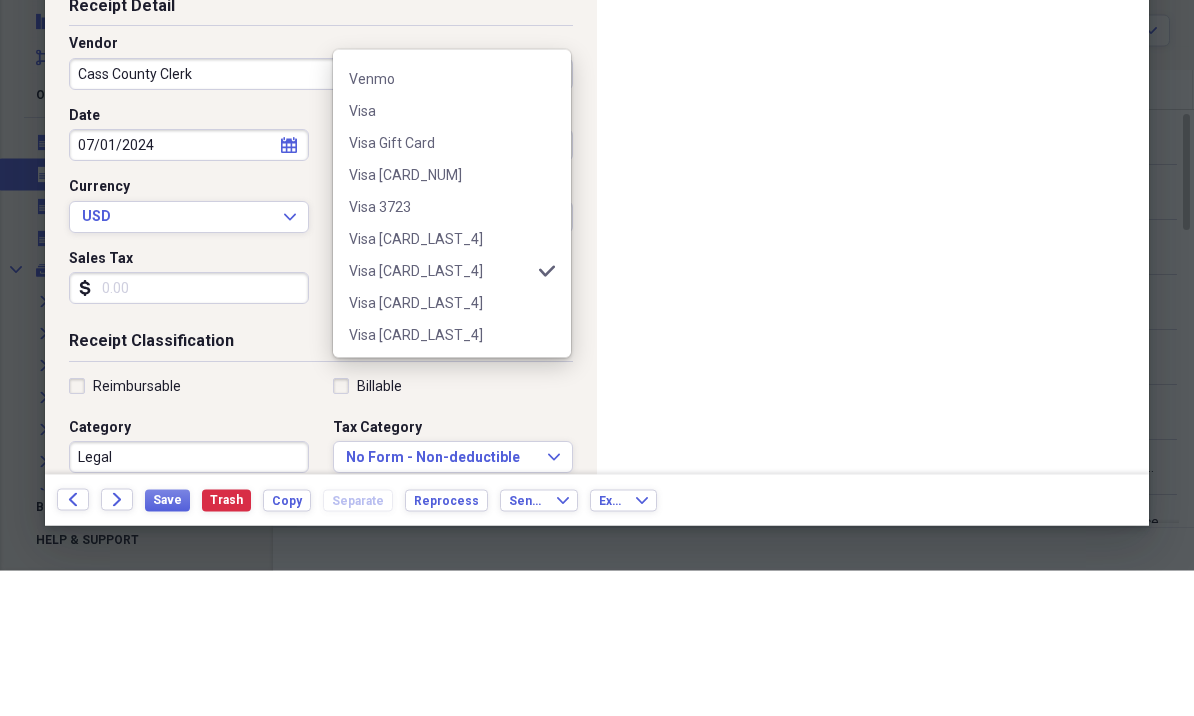 scroll, scrollTop: 1901, scrollLeft: 0, axis: vertical 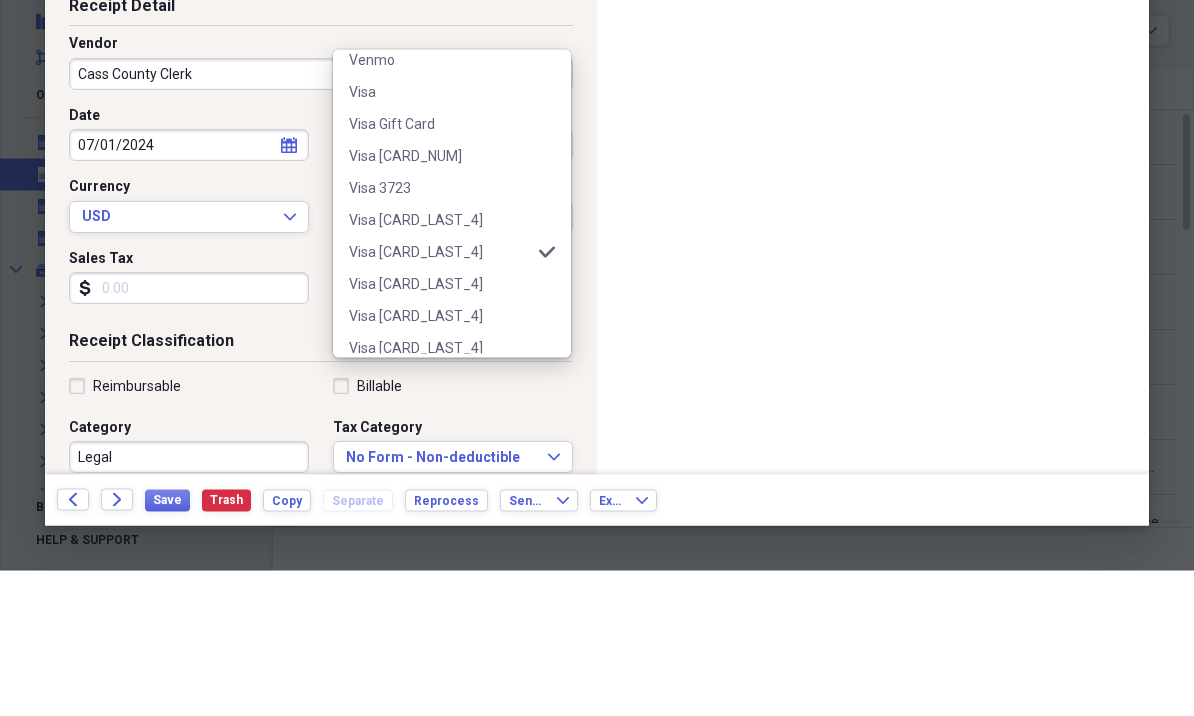 click on "Visa [CARD_LAST_4]" at bounding box center (440, 398) 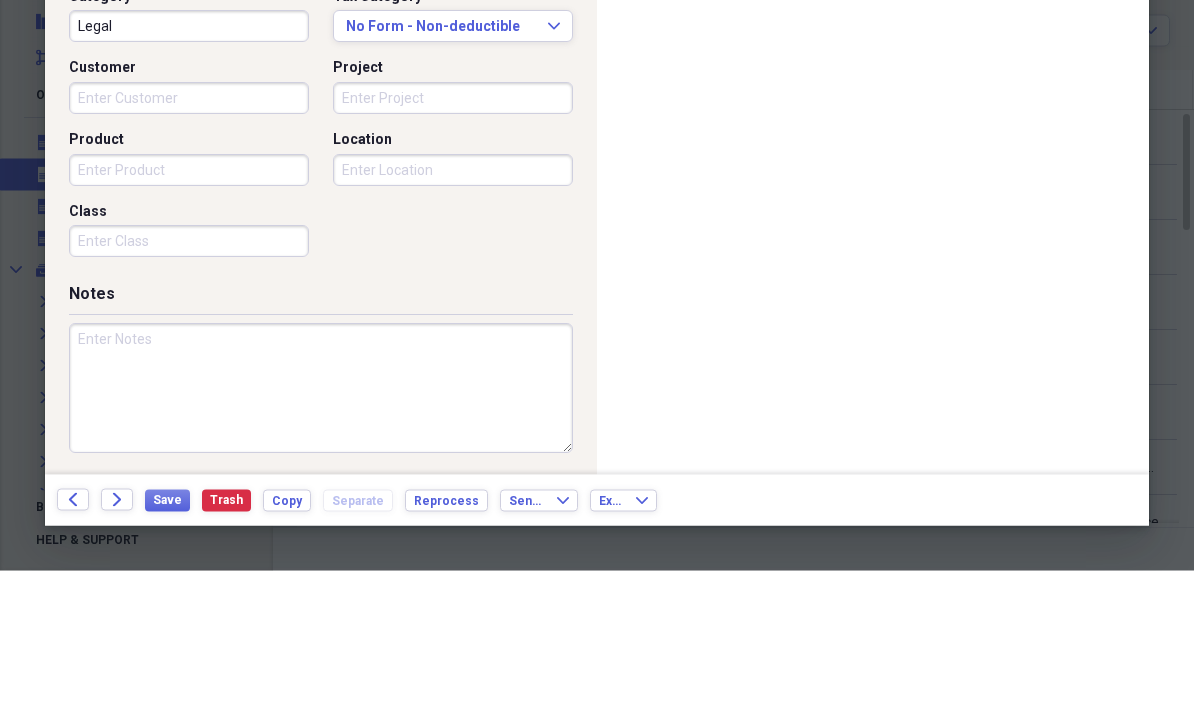 scroll, scrollTop: 495, scrollLeft: 0, axis: vertical 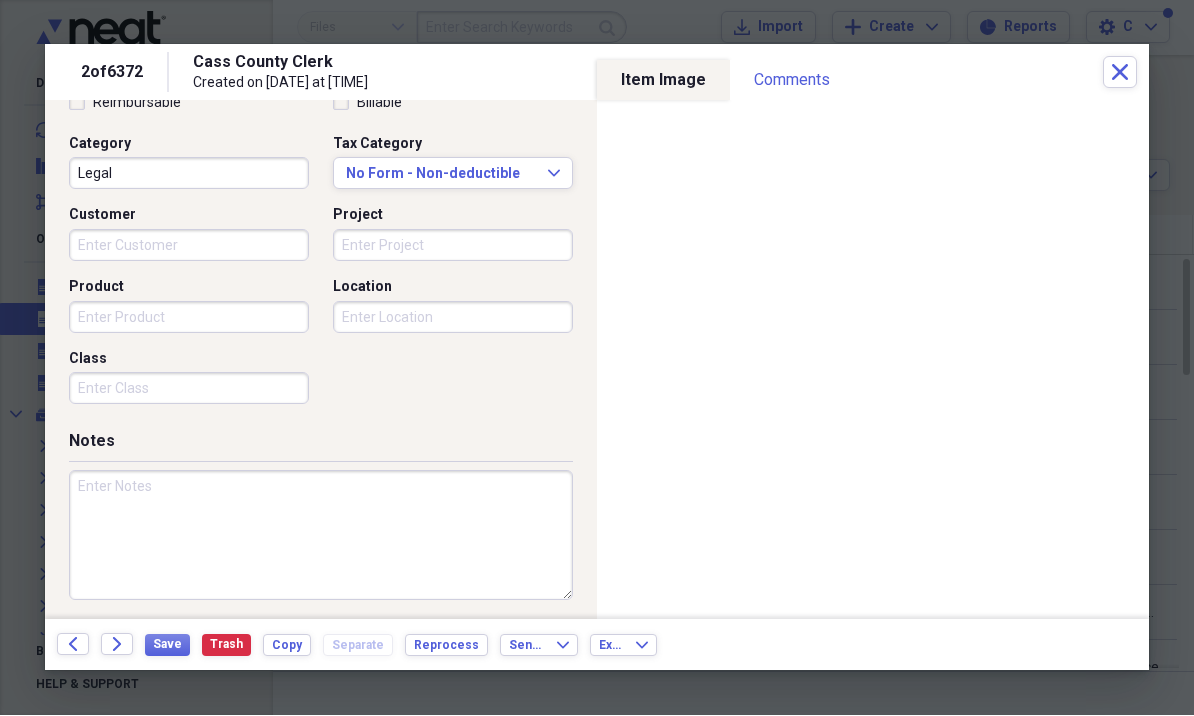 click on "Save" at bounding box center (167, 645) 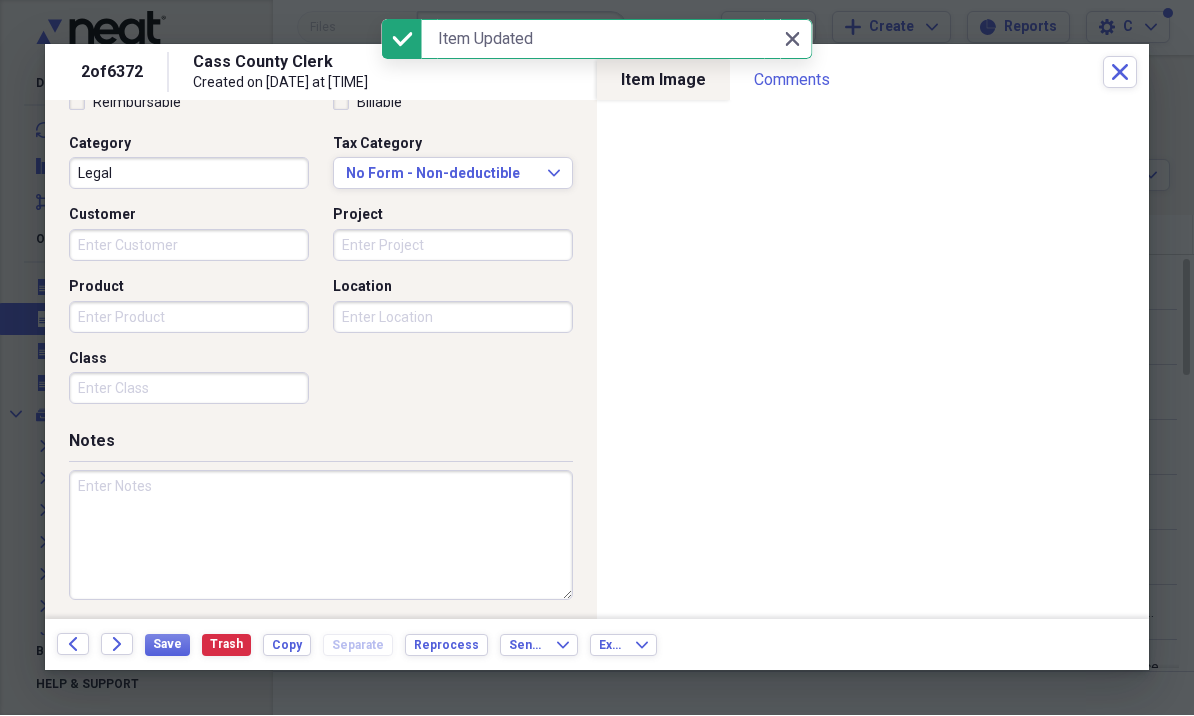 click on "Close" 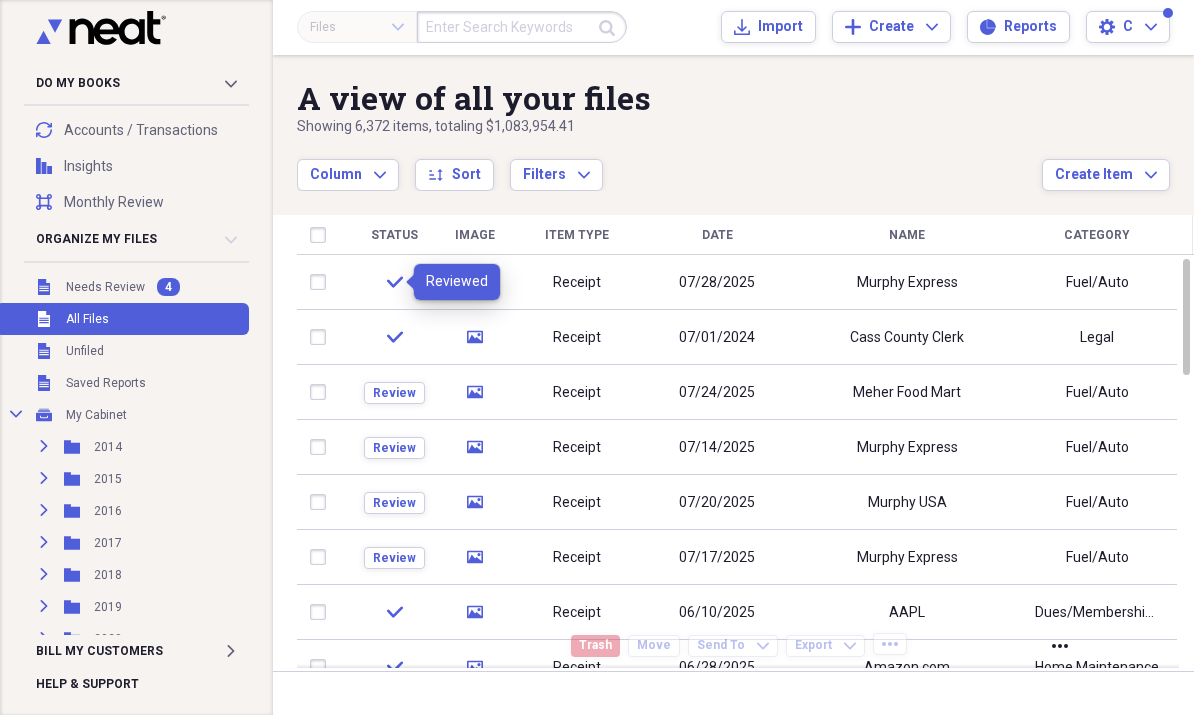 click on "Review" at bounding box center (394, 394) 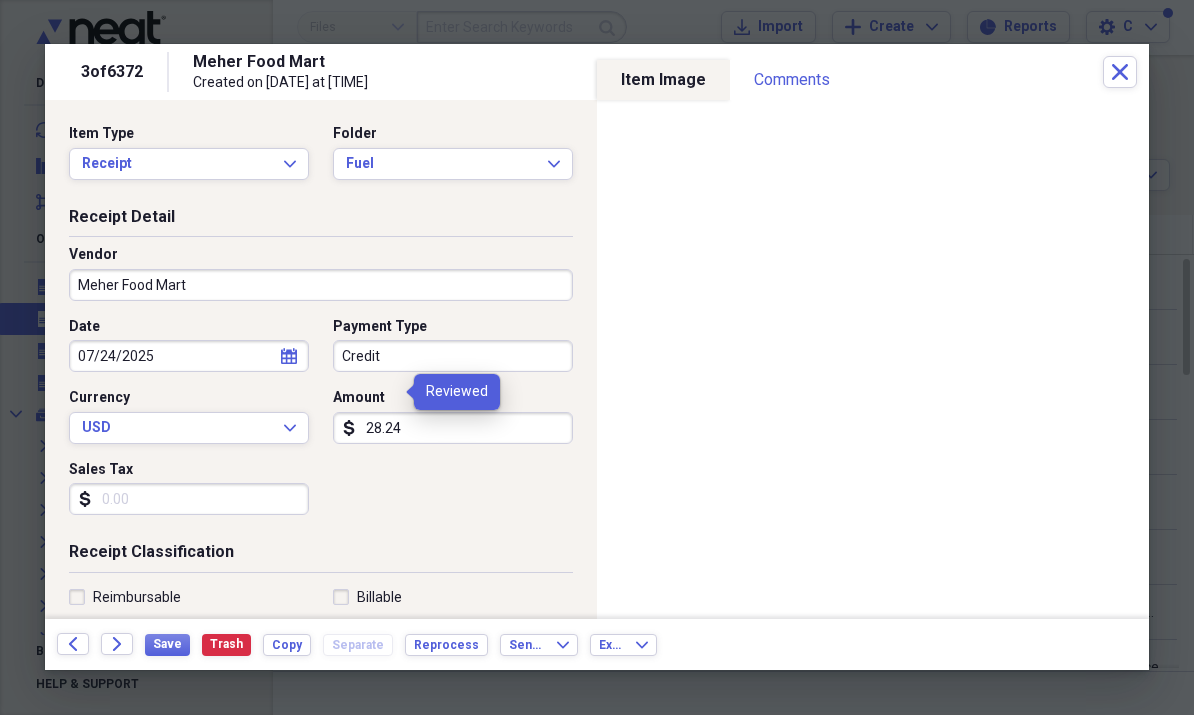 click on "Credit" at bounding box center (453, 357) 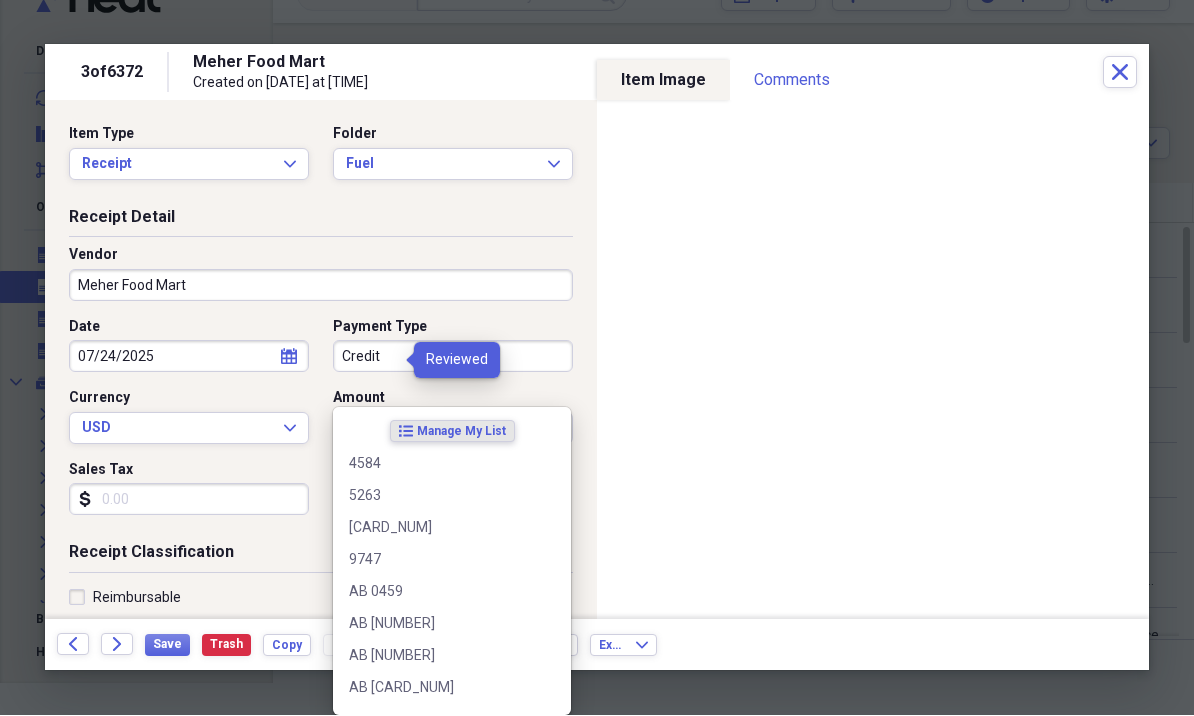 click on "Credit" at bounding box center (453, 357) 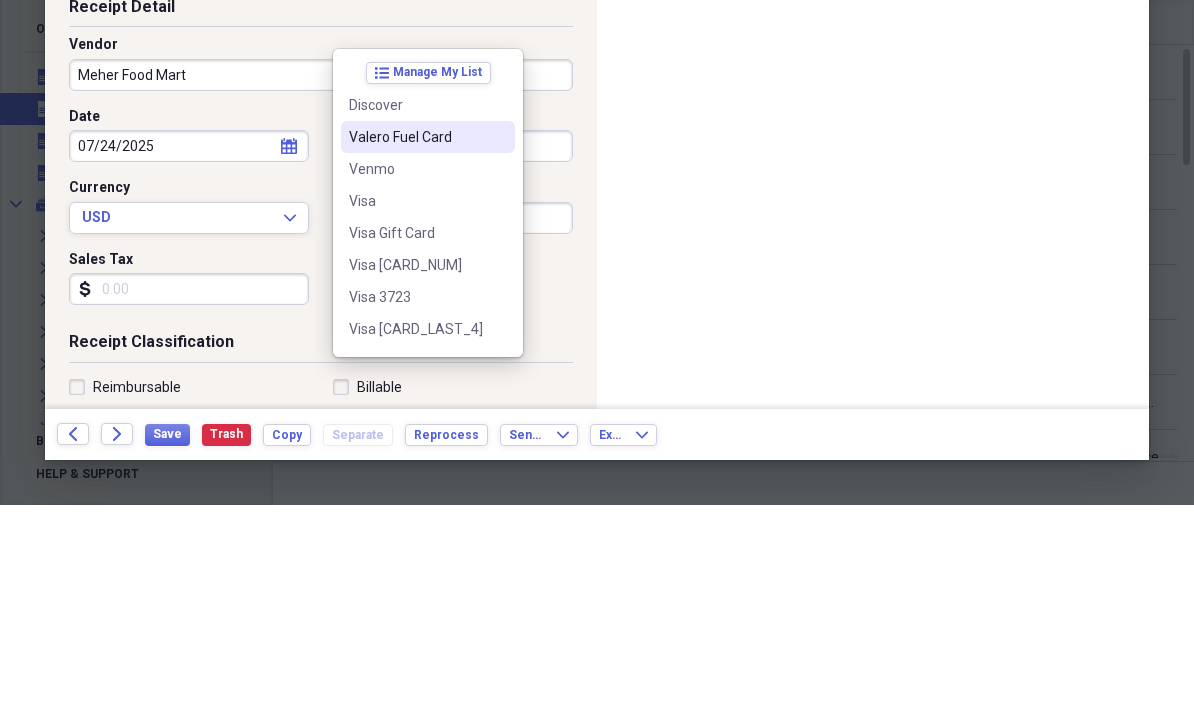 click on "Valero Fuel Card" at bounding box center (416, 348) 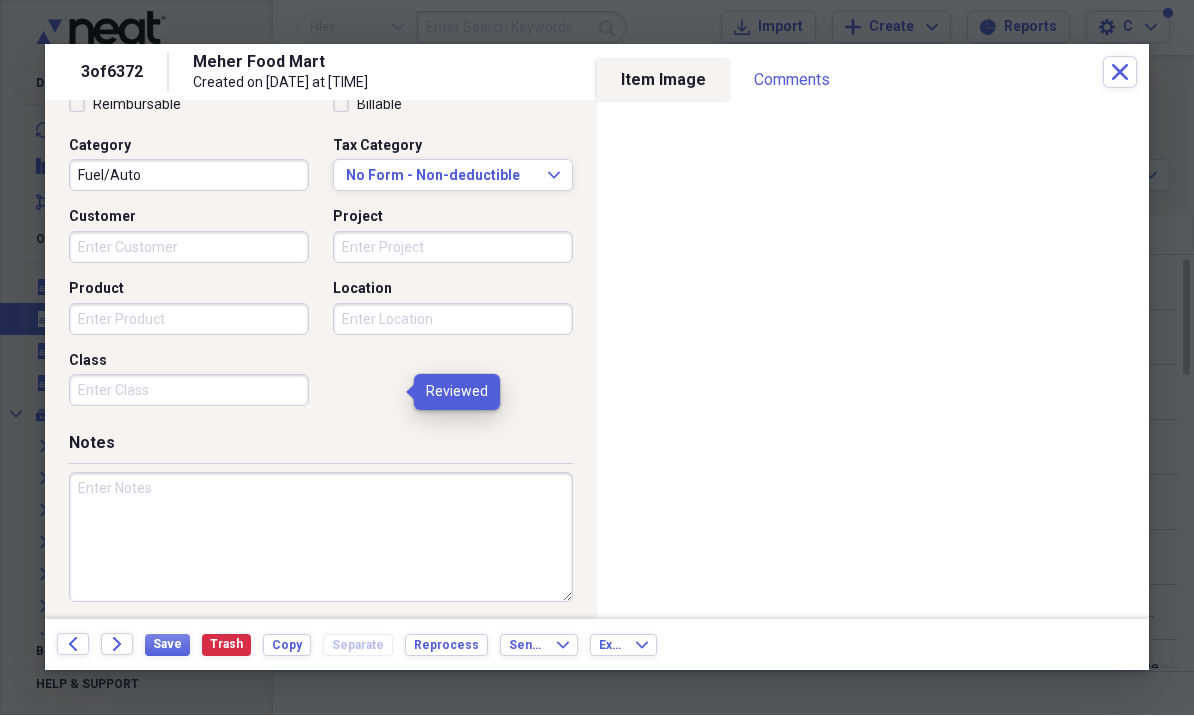 scroll, scrollTop: 497, scrollLeft: 0, axis: vertical 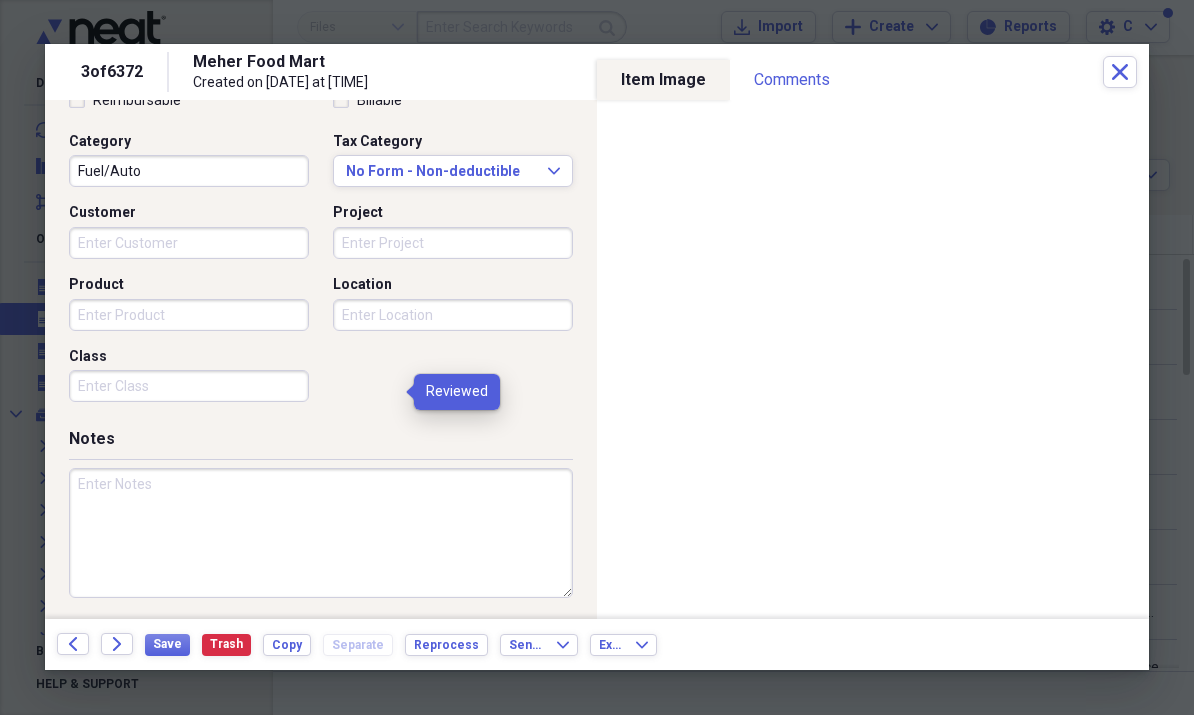 click on "Save" at bounding box center [167, 646] 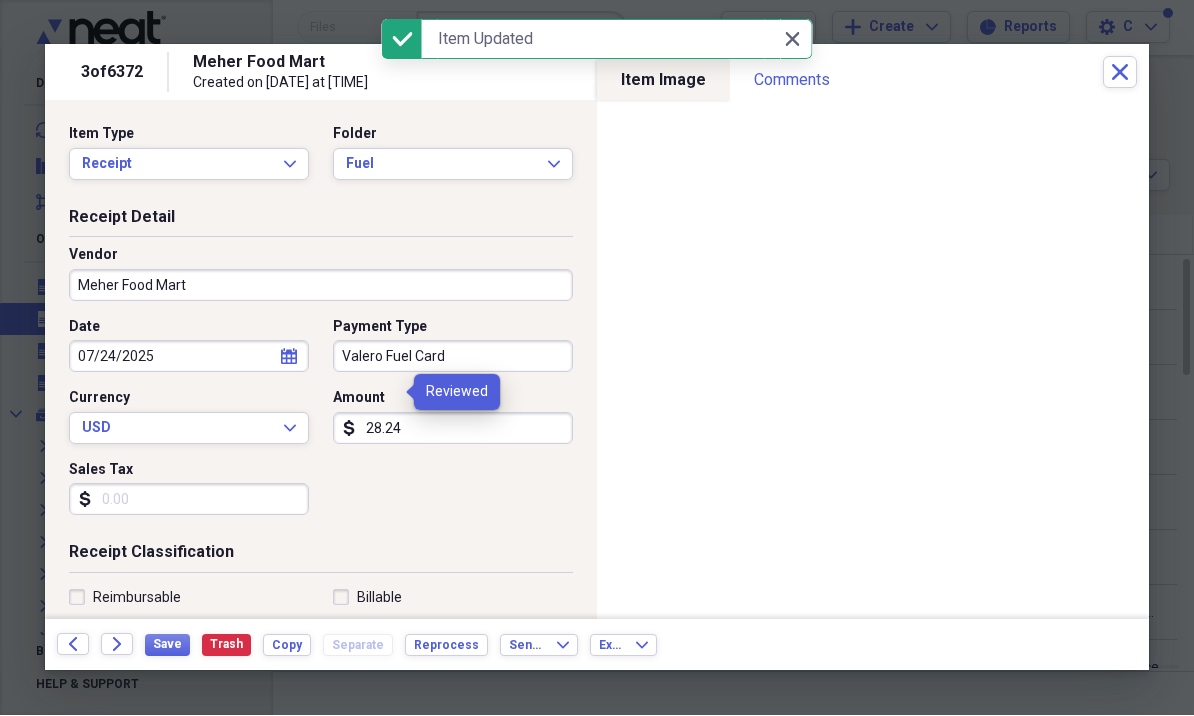 click 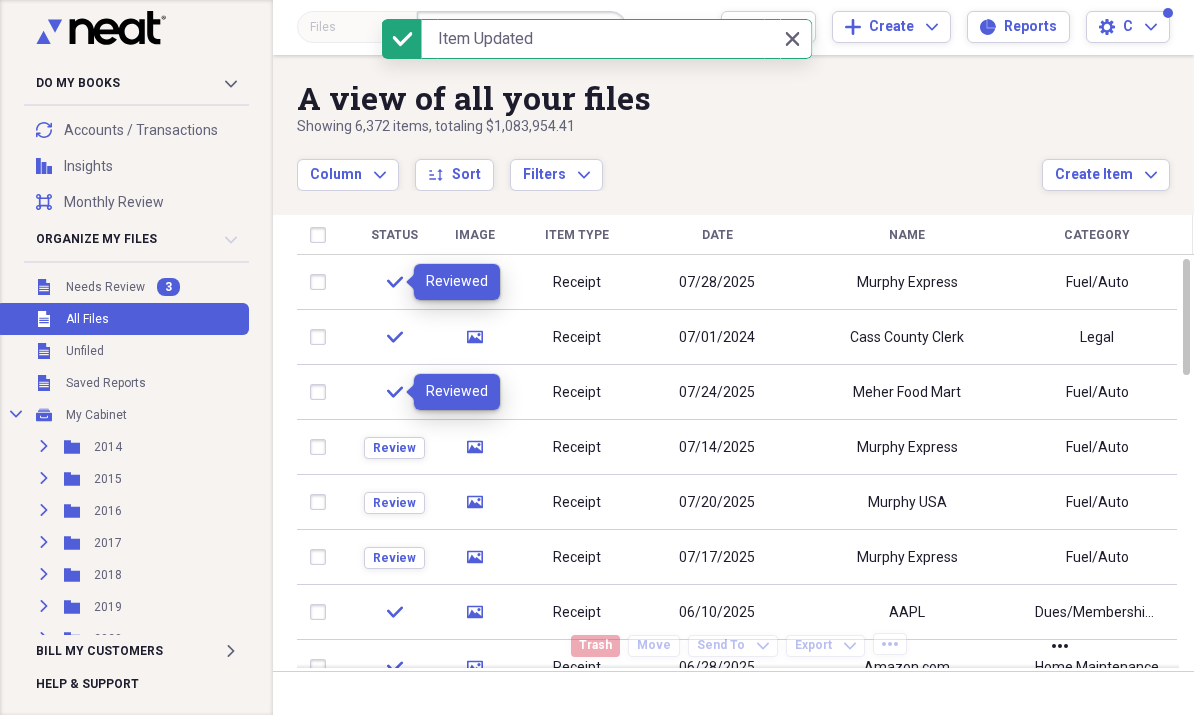 click on "Review" at bounding box center [394, 449] 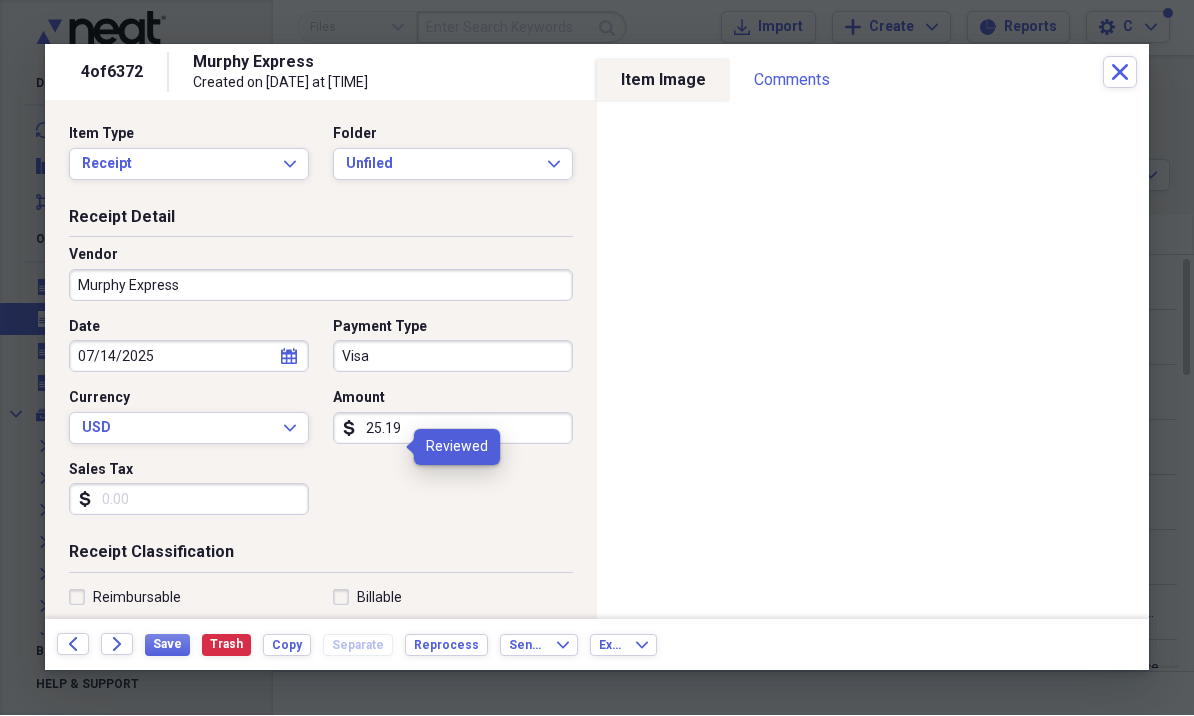 click on "Unfiled Expand" at bounding box center (453, 165) 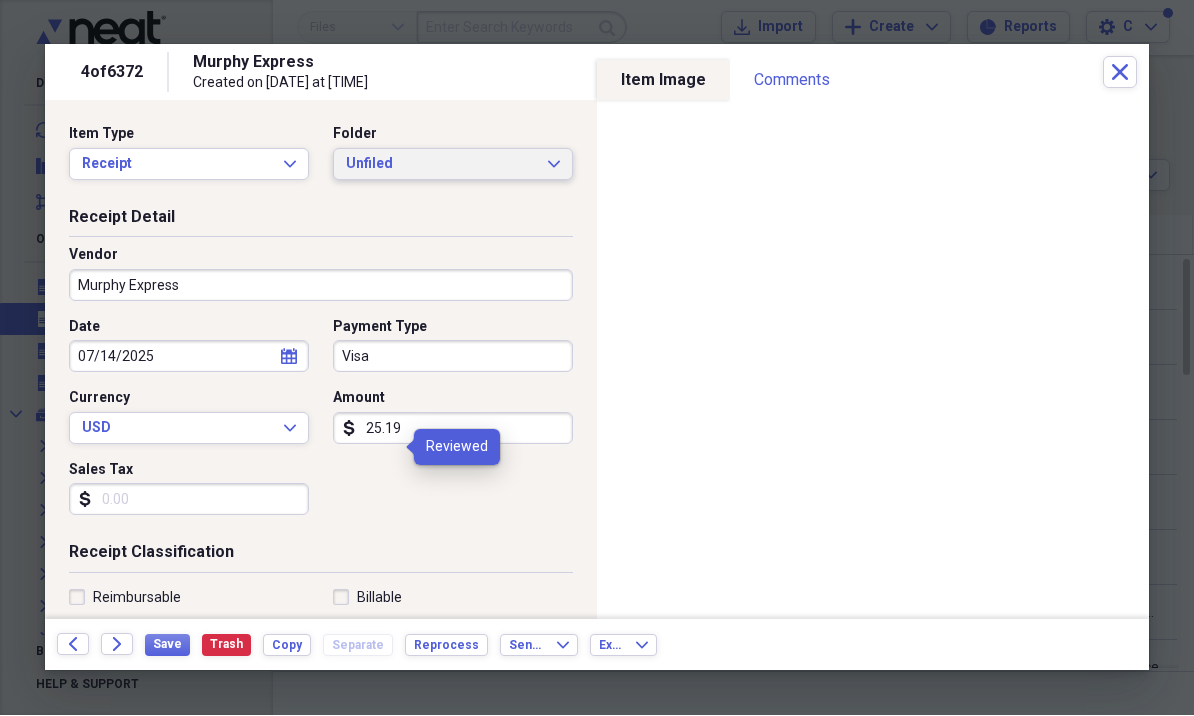 scroll, scrollTop: 0, scrollLeft: 0, axis: both 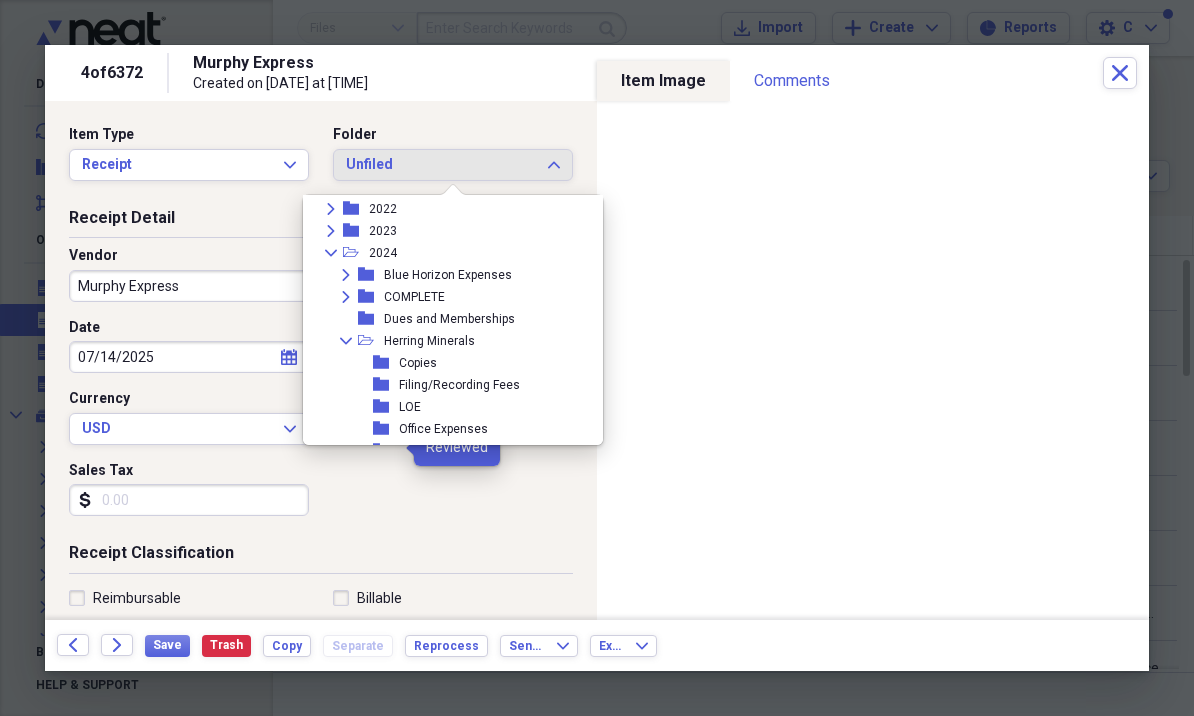click on "Collapse" at bounding box center [331, 253] 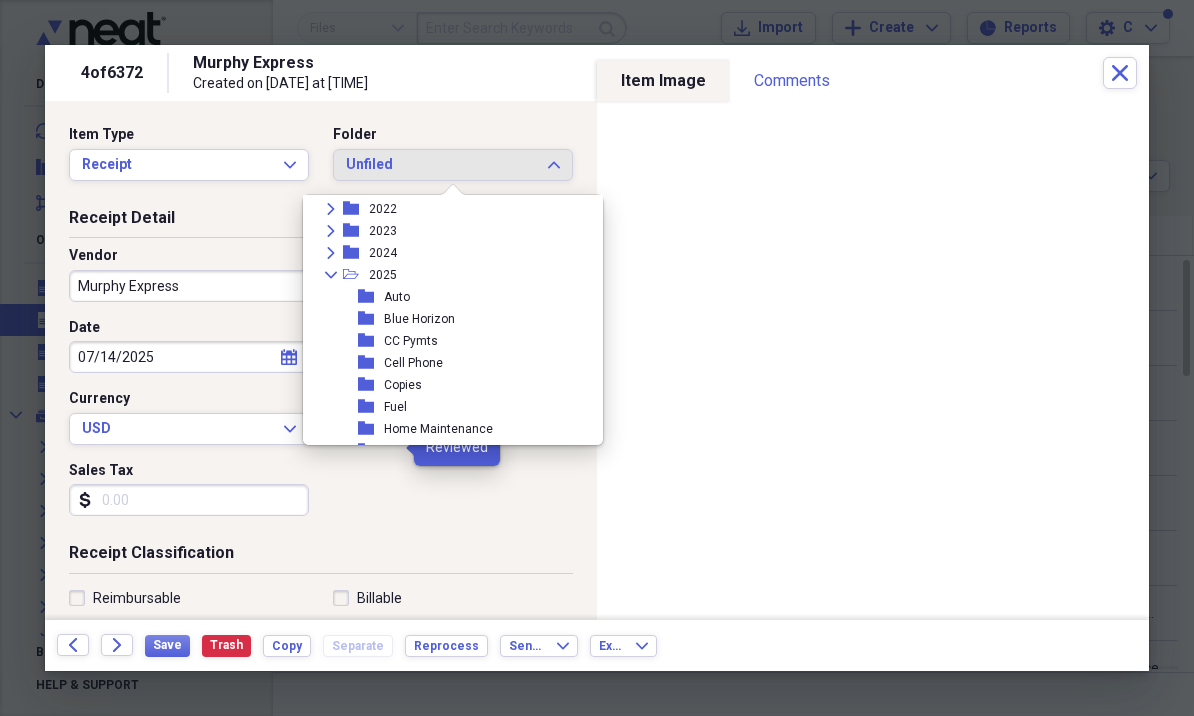 click on "Fuel" at bounding box center (395, 407) 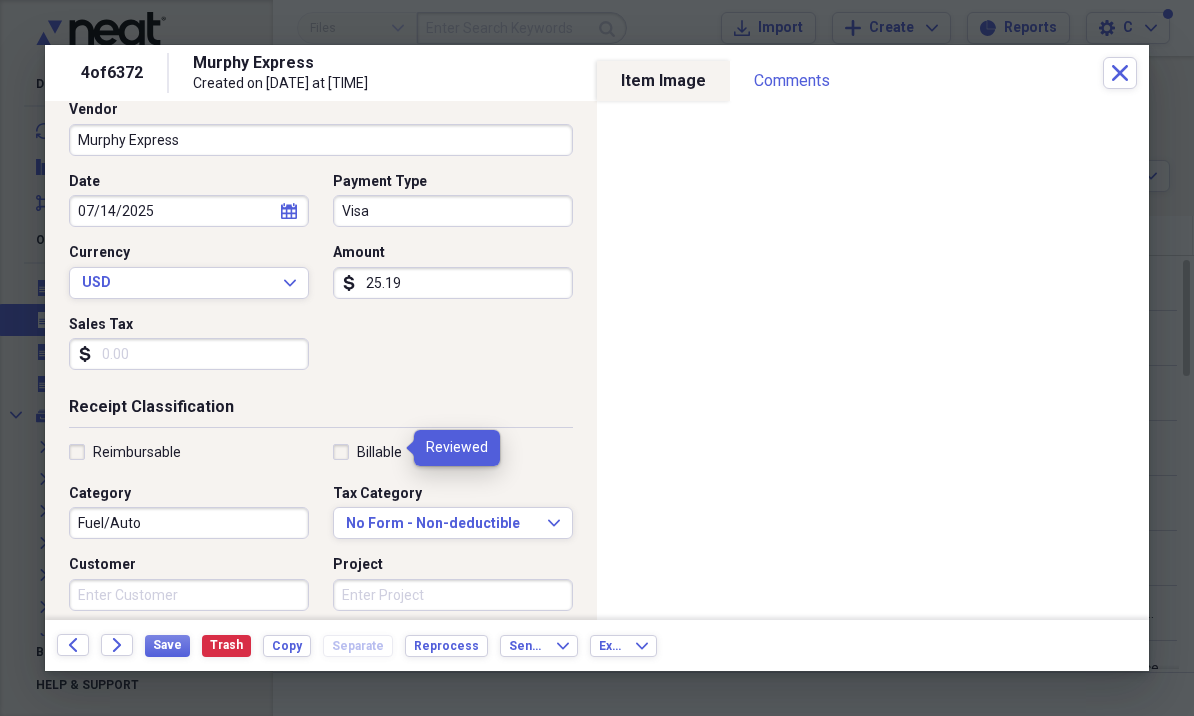 scroll, scrollTop: 175, scrollLeft: 0, axis: vertical 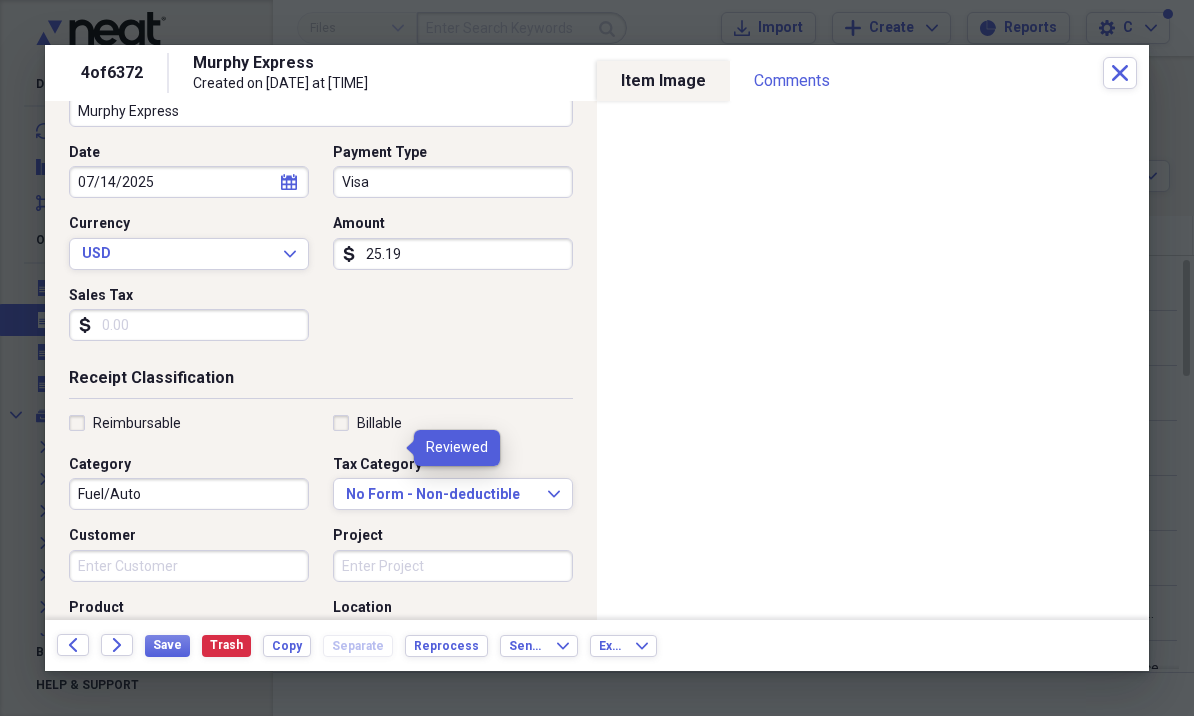 click at bounding box center (597, 358) 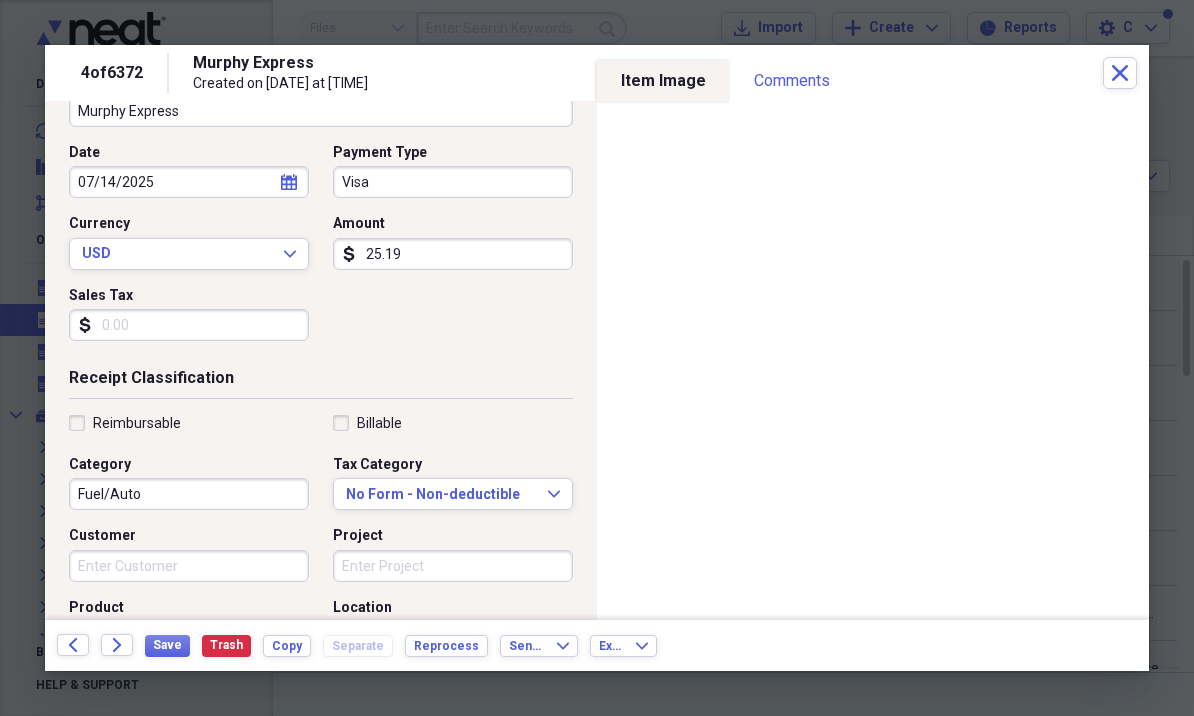 scroll, scrollTop: 69, scrollLeft: 0, axis: vertical 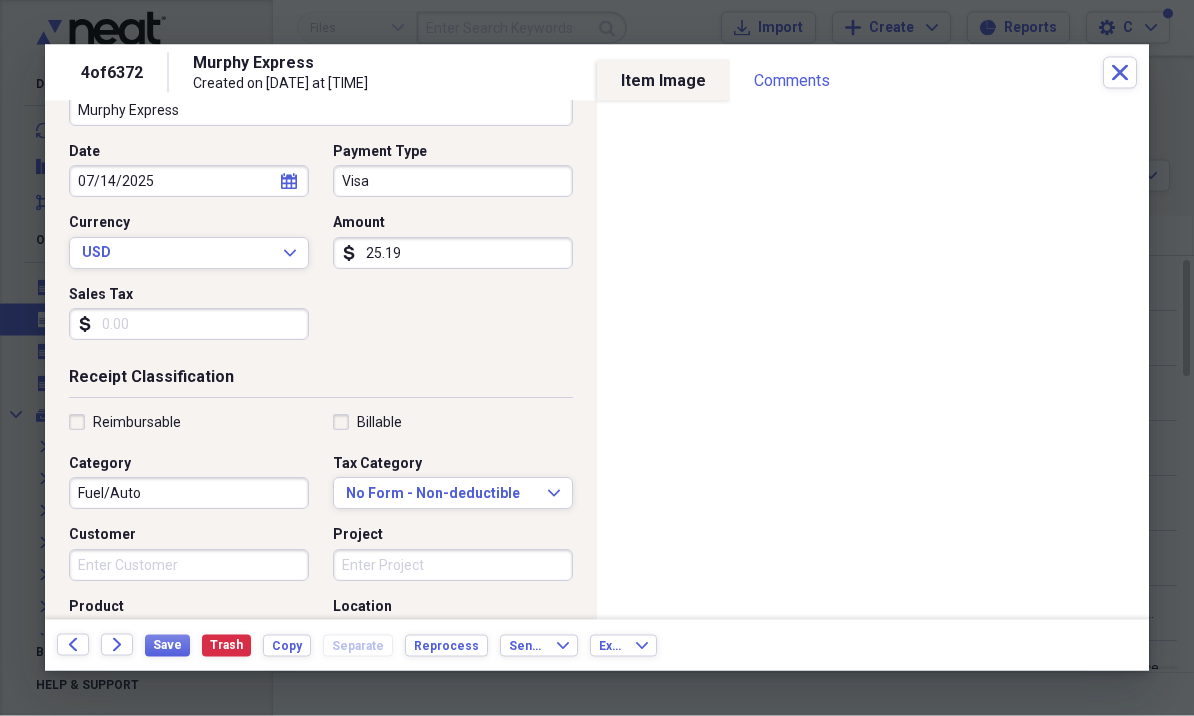 click on "Visa" at bounding box center [453, 182] 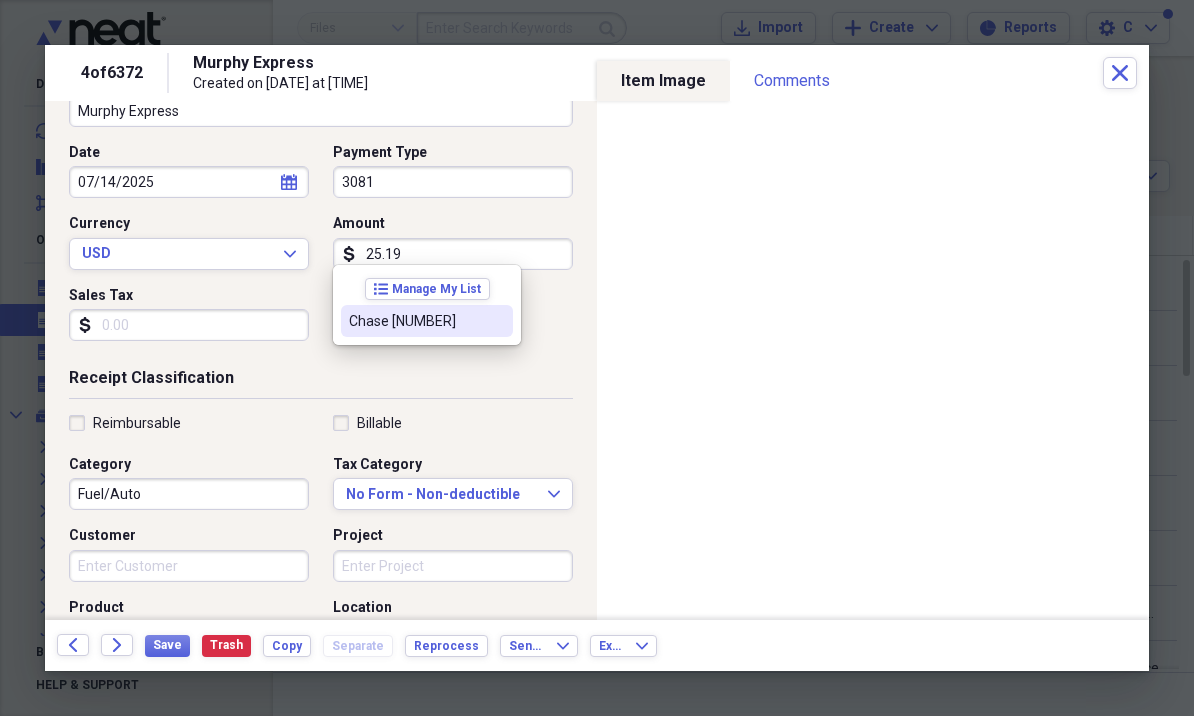 click on "Chase [NUMBER]" at bounding box center (415, 321) 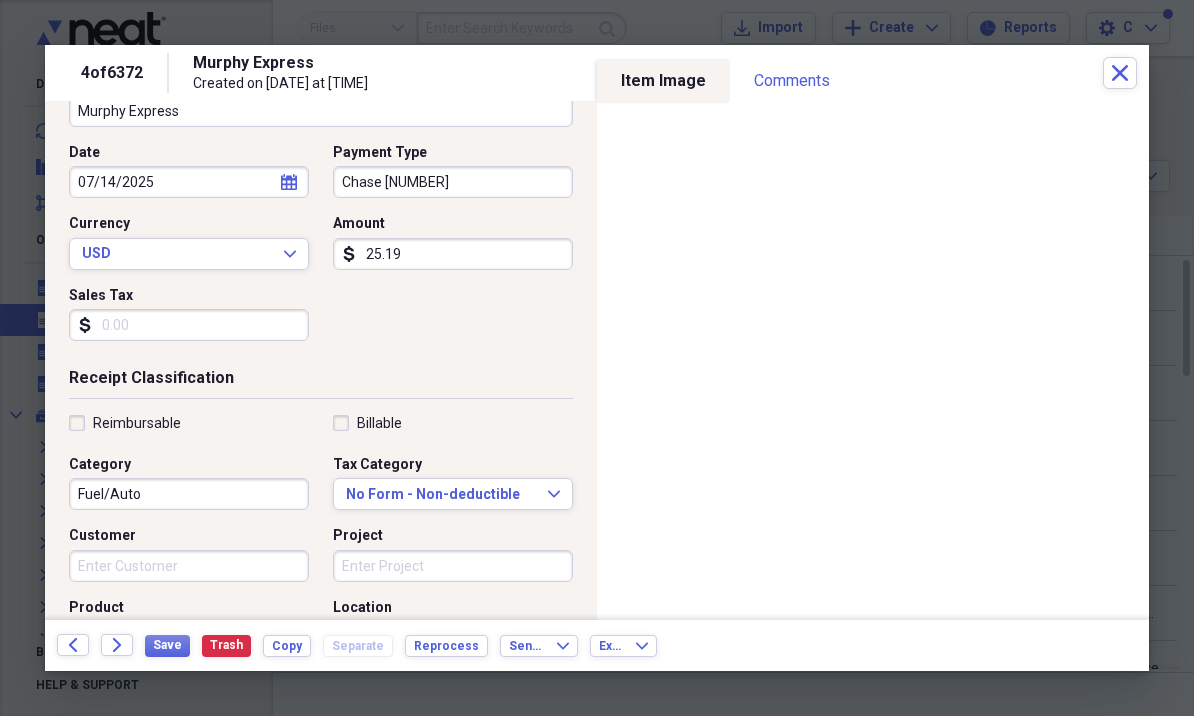 click on "Save" at bounding box center [167, 646] 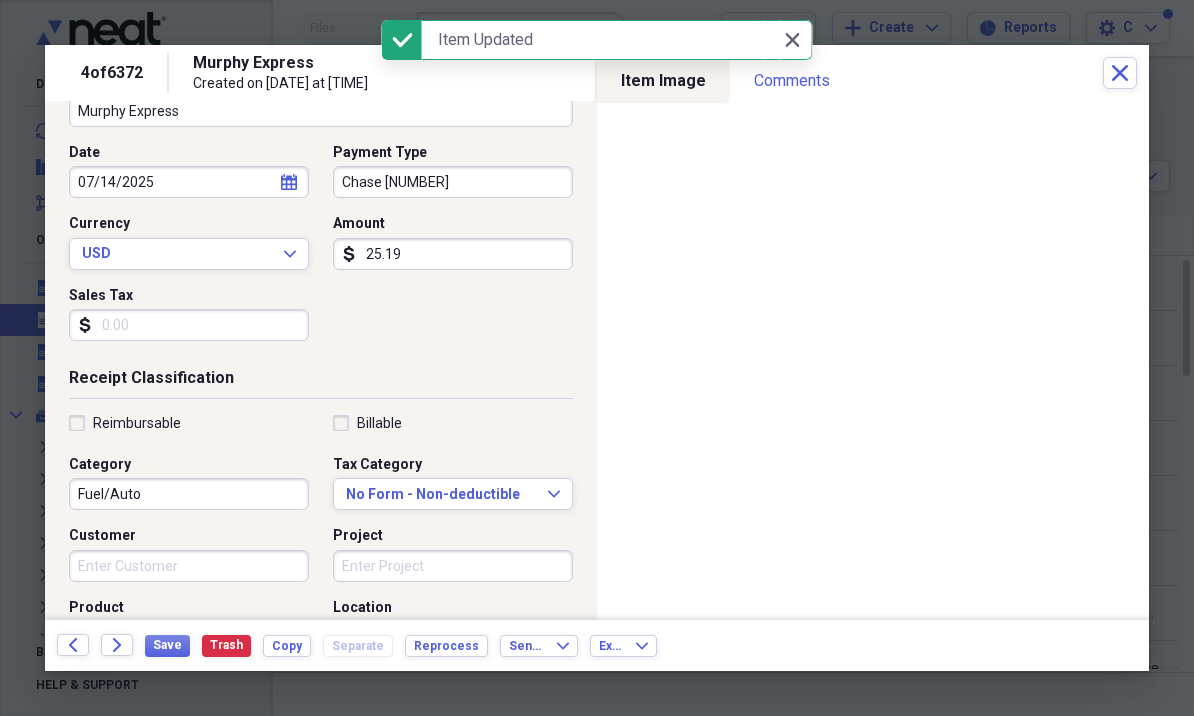 click on "Close" 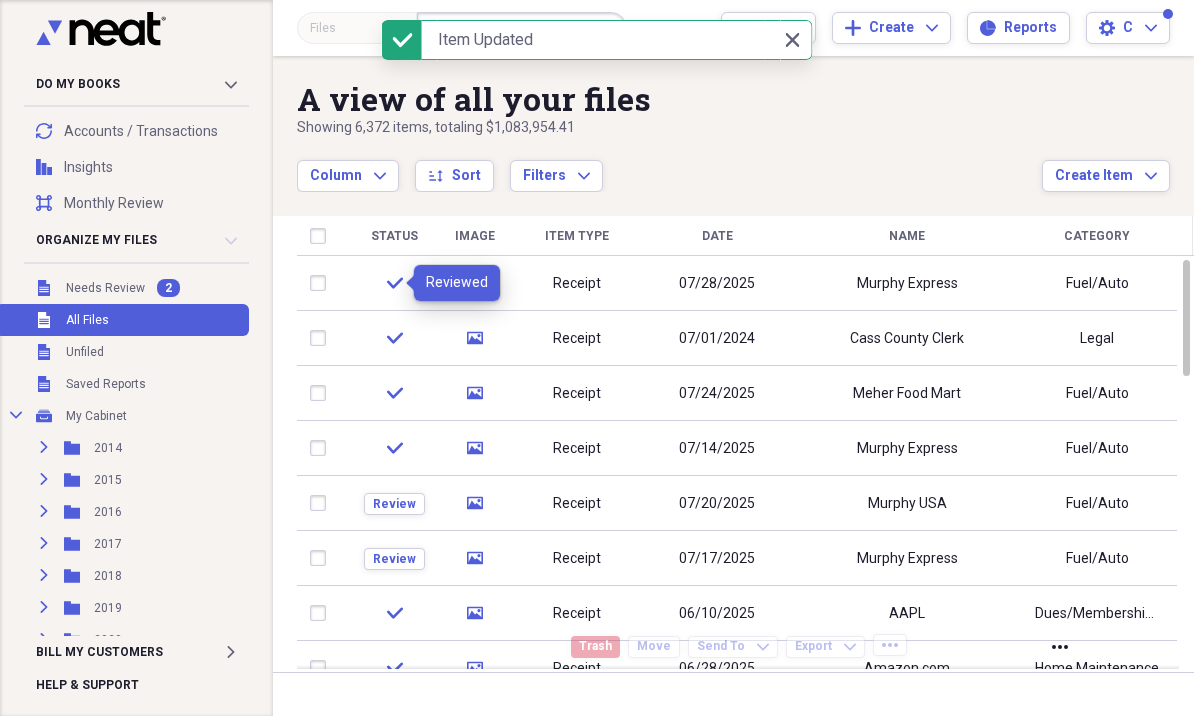 click on "Review" at bounding box center (394, 504) 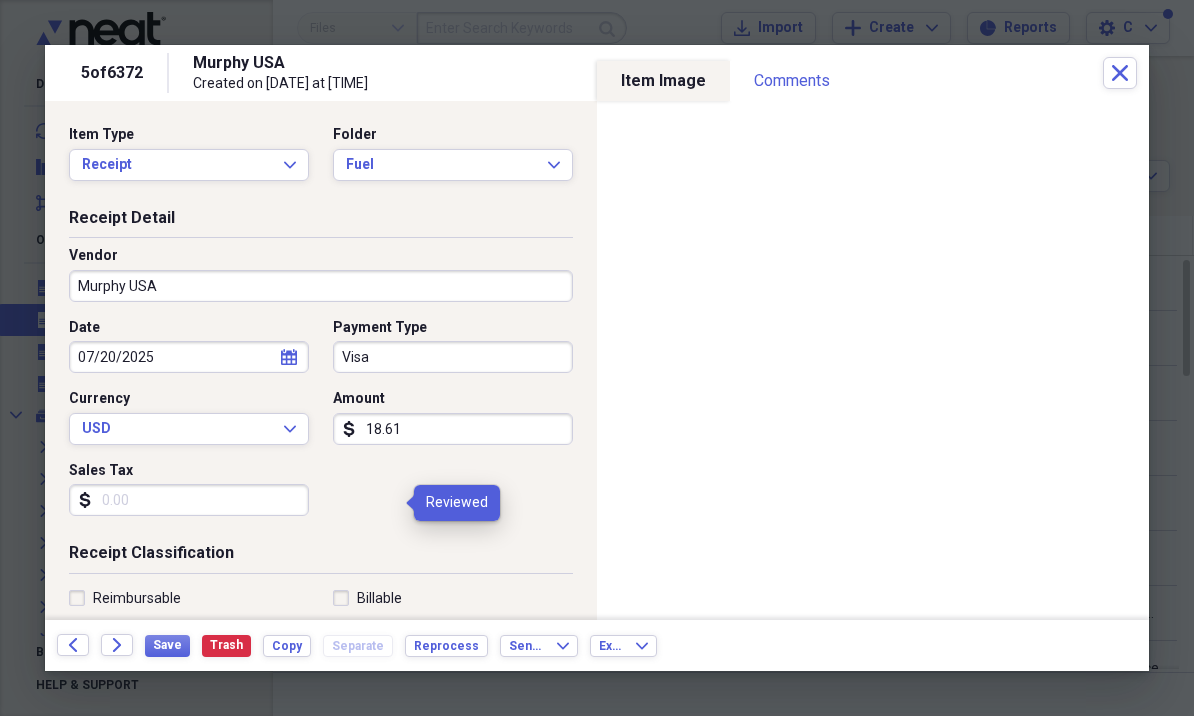 click on "Visa" at bounding box center (453, 357) 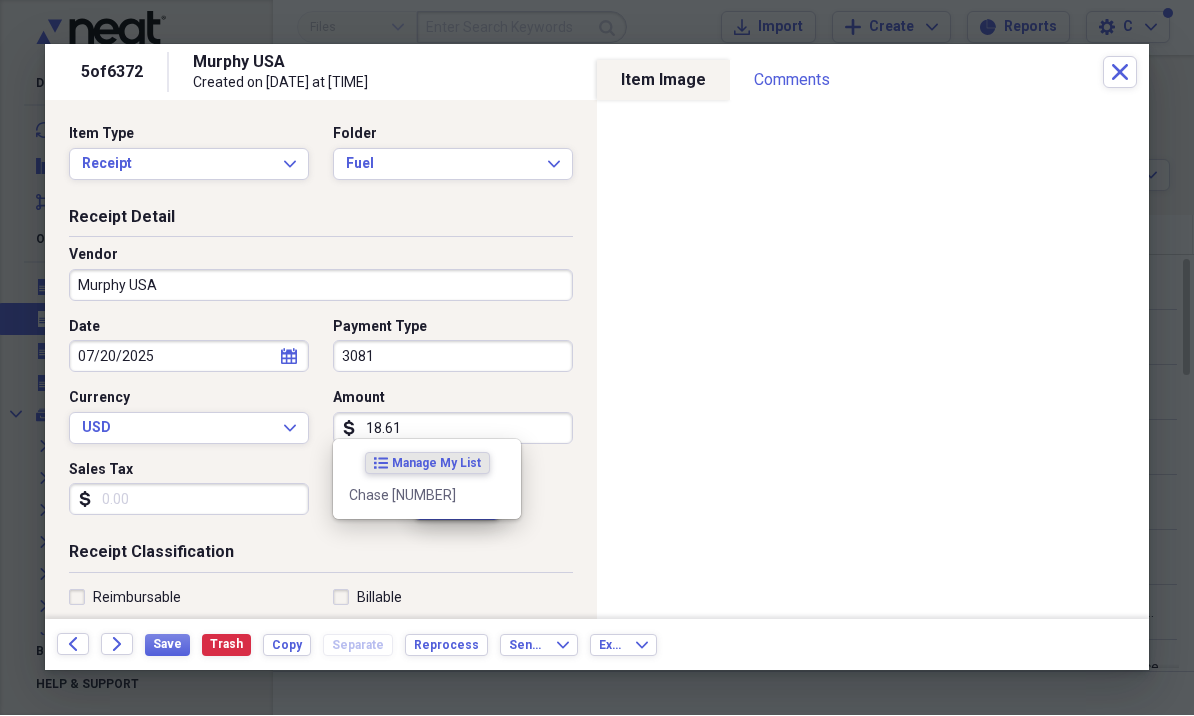 type on "3081" 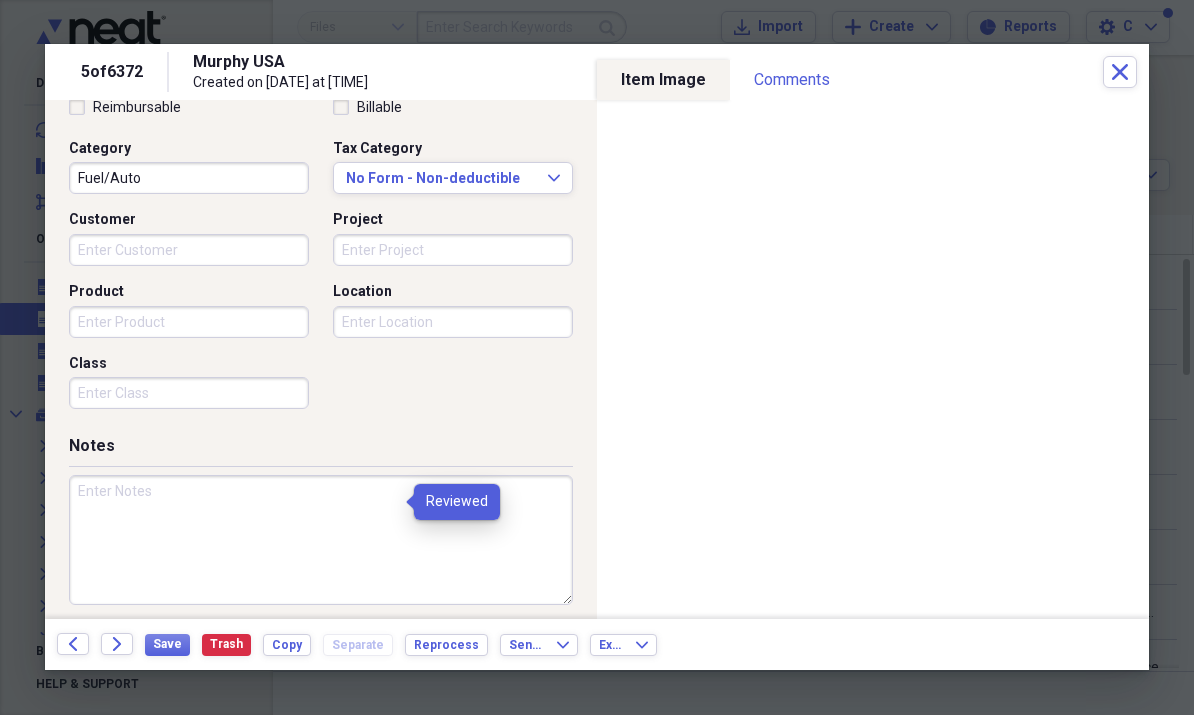 click on "Save" at bounding box center [167, 645] 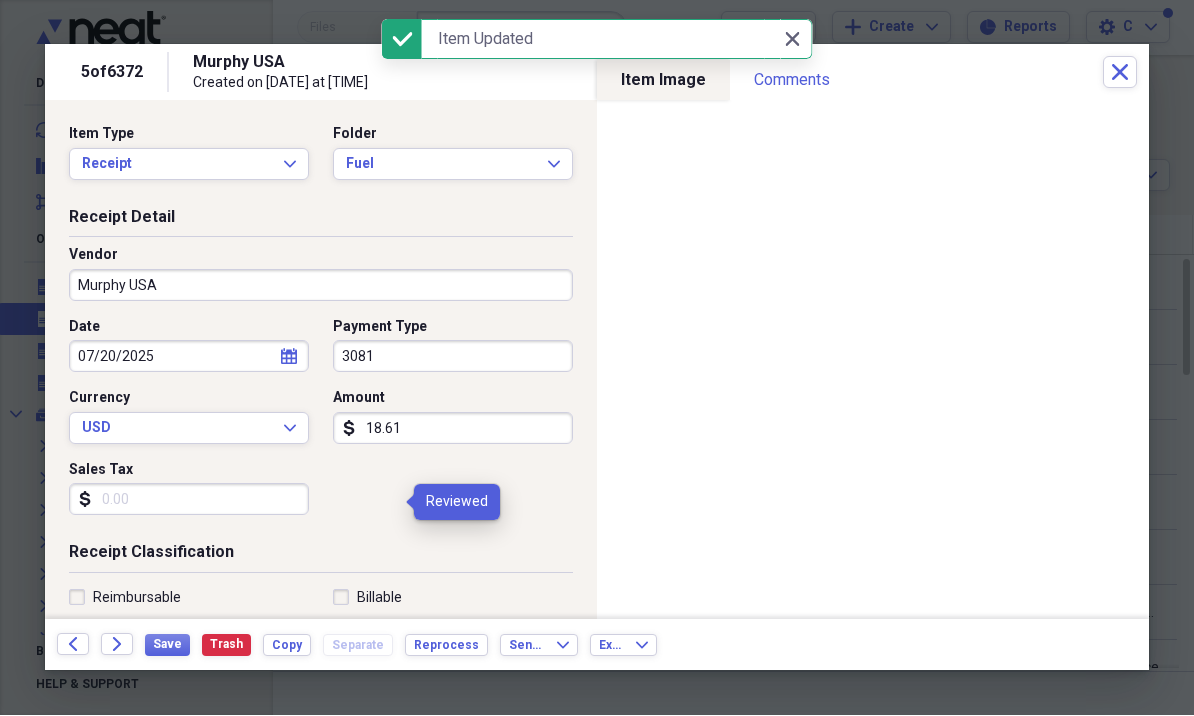 scroll, scrollTop: 0, scrollLeft: 0, axis: both 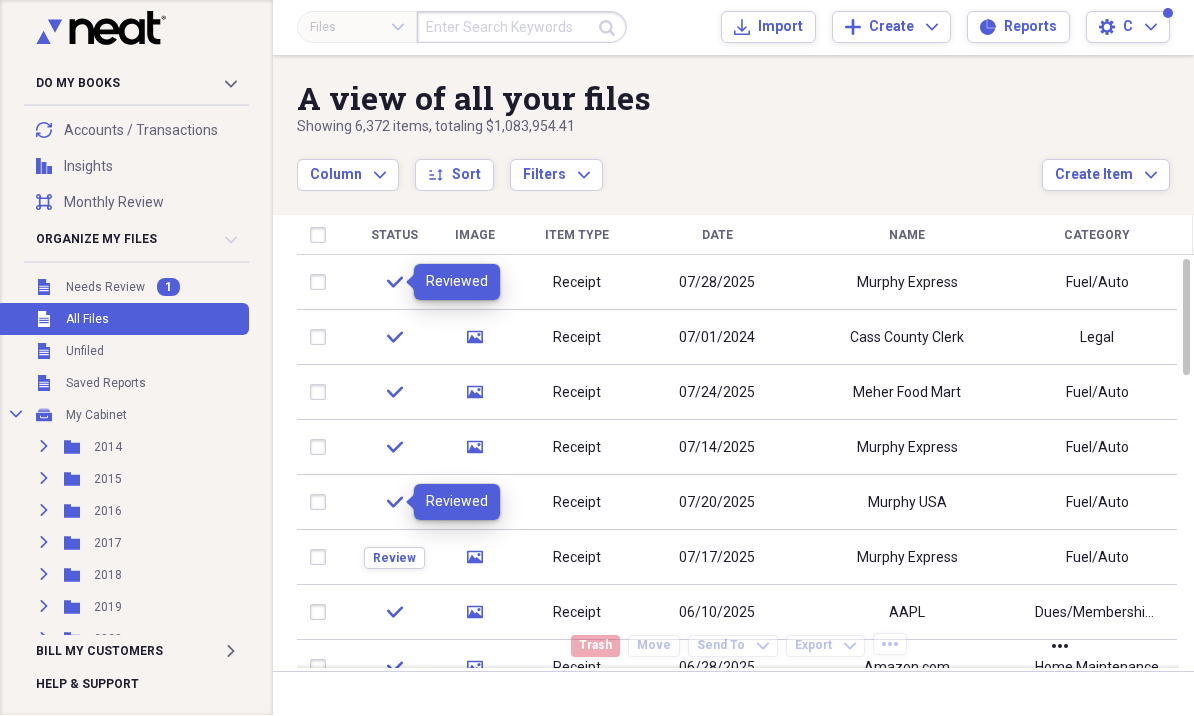 click on "Review" at bounding box center (394, 559) 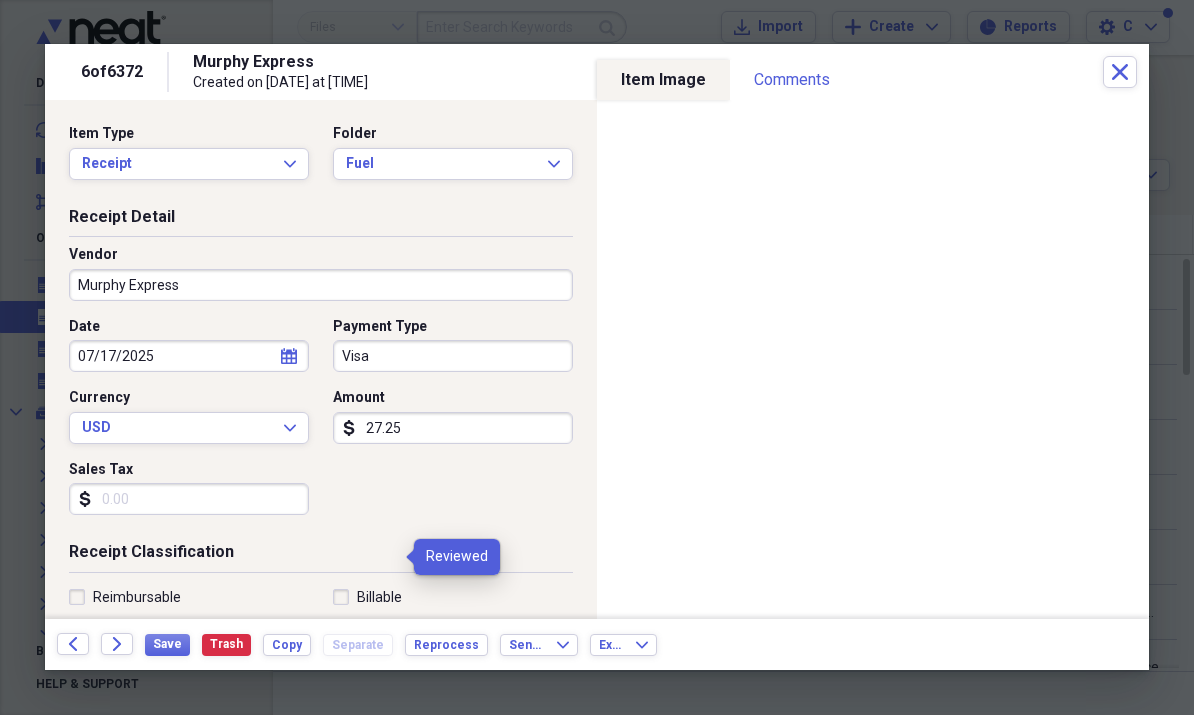 click on "Visa" at bounding box center [453, 357] 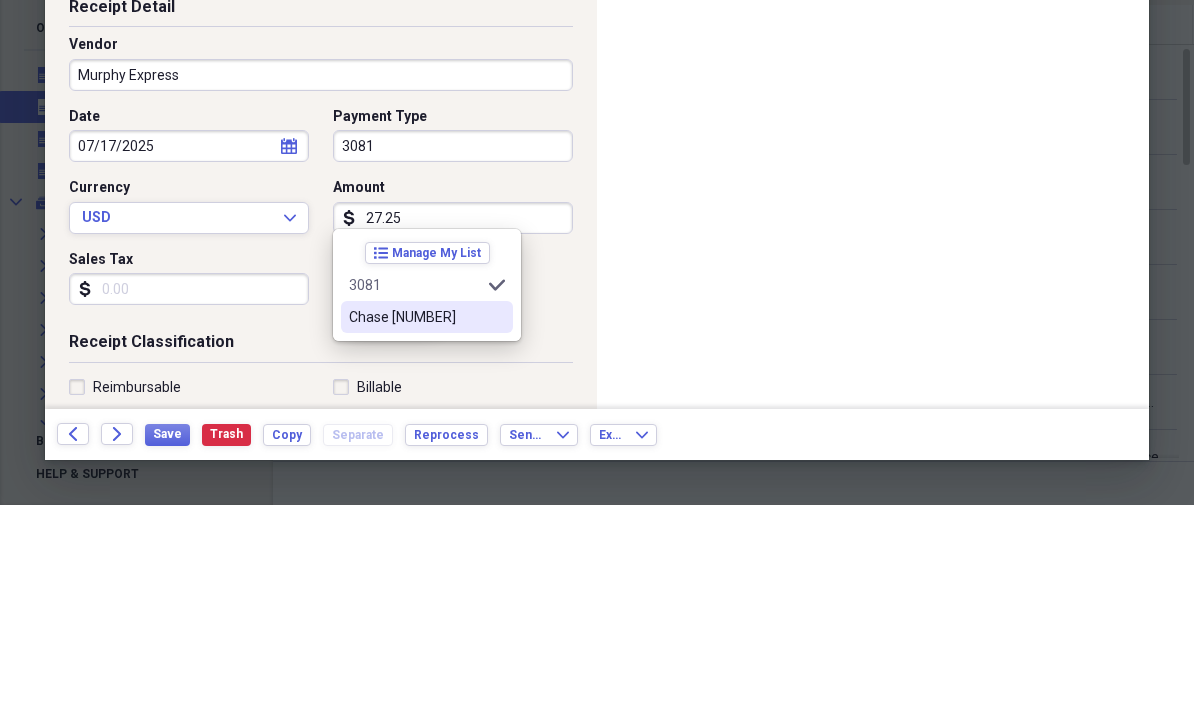 click on "Chase [NUMBER]" at bounding box center (427, 528) 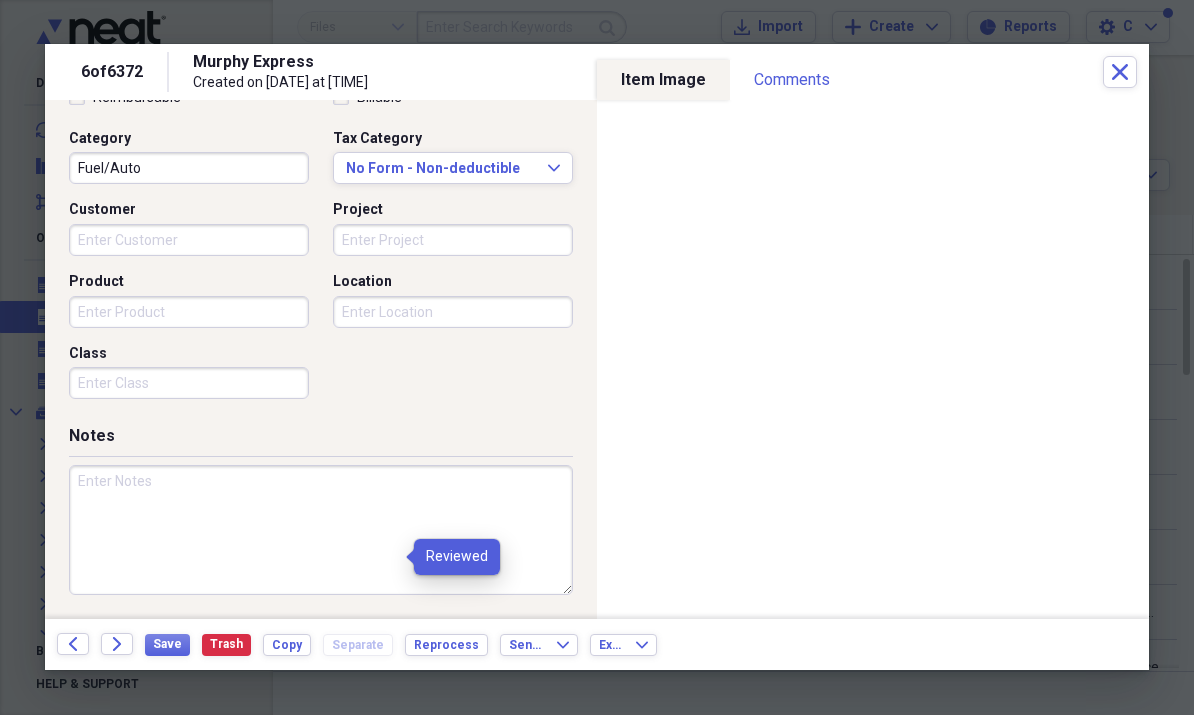 scroll, scrollTop: 496, scrollLeft: 0, axis: vertical 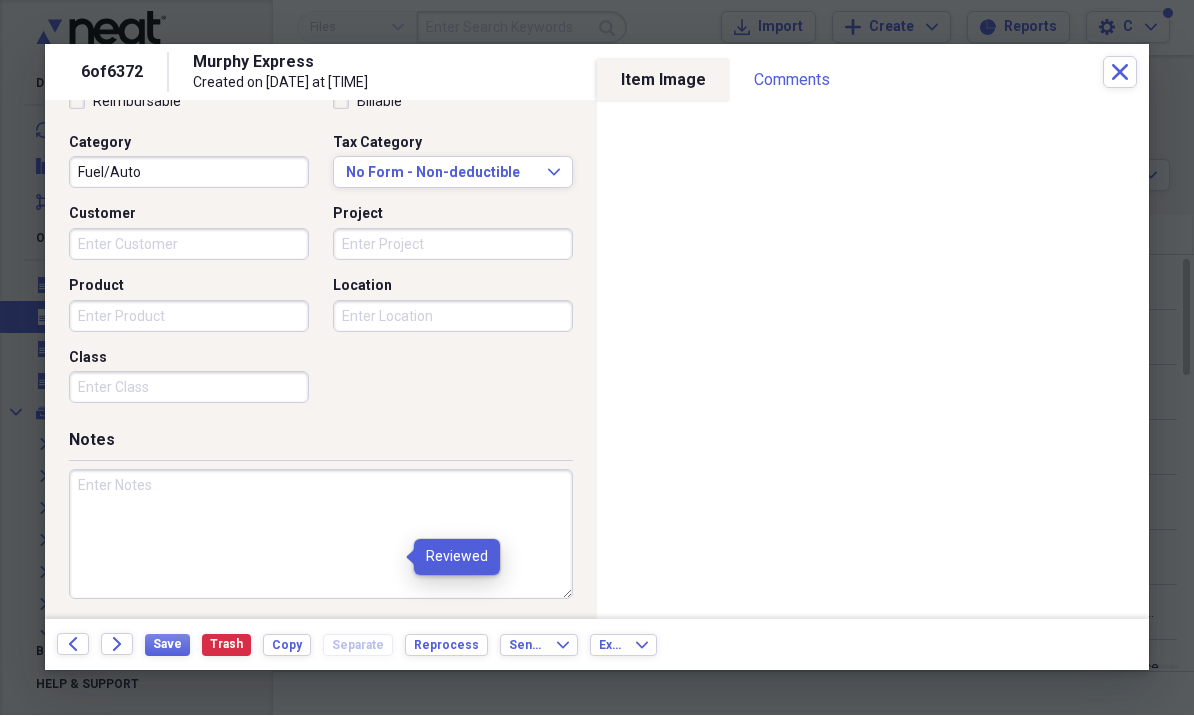 click on "Save" at bounding box center (167, 645) 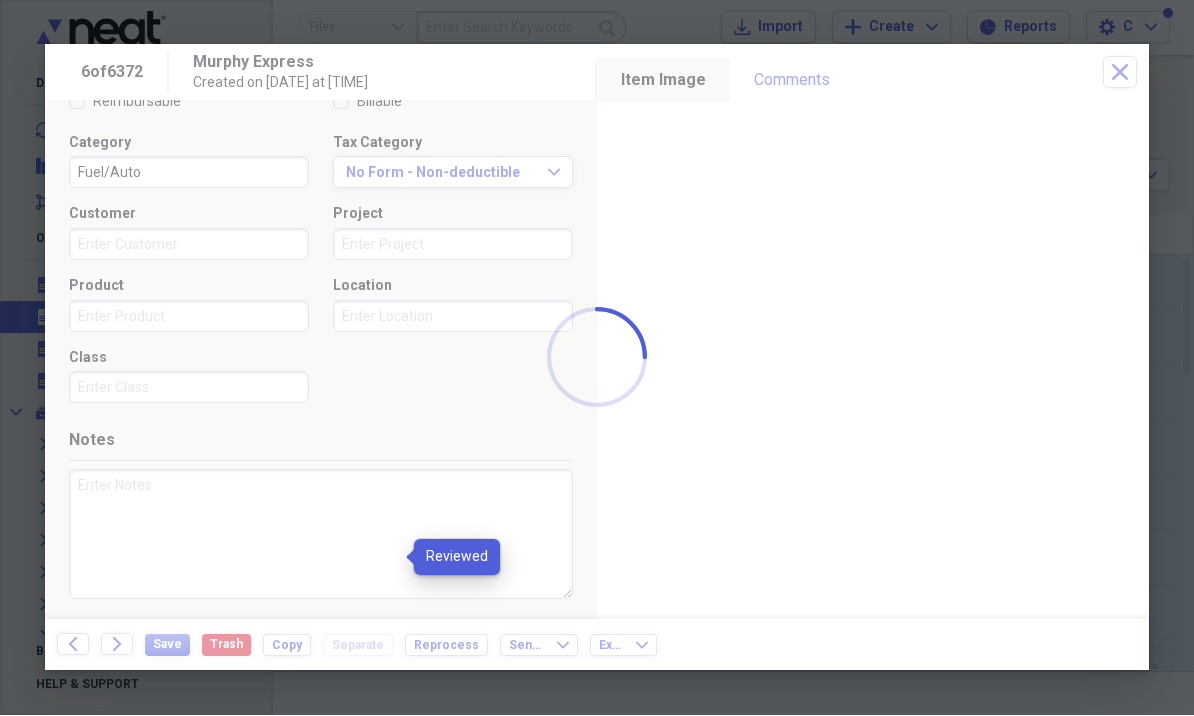 scroll, scrollTop: 0, scrollLeft: 0, axis: both 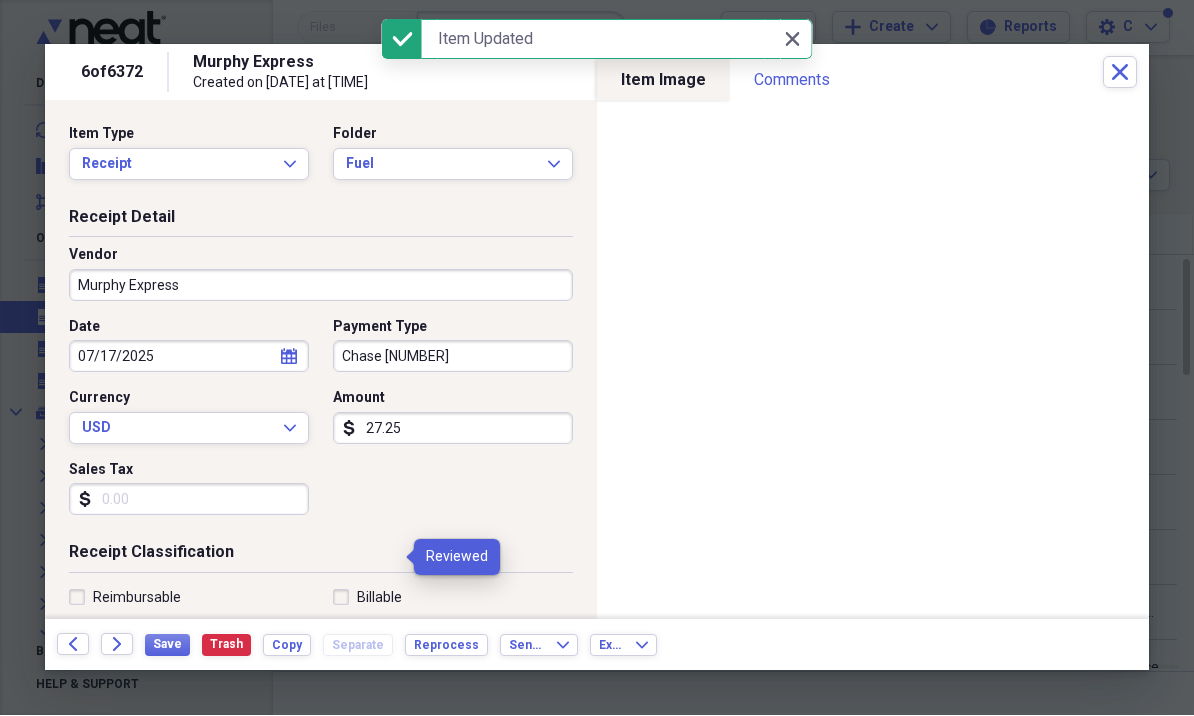 click on "Close" at bounding box center (1120, 73) 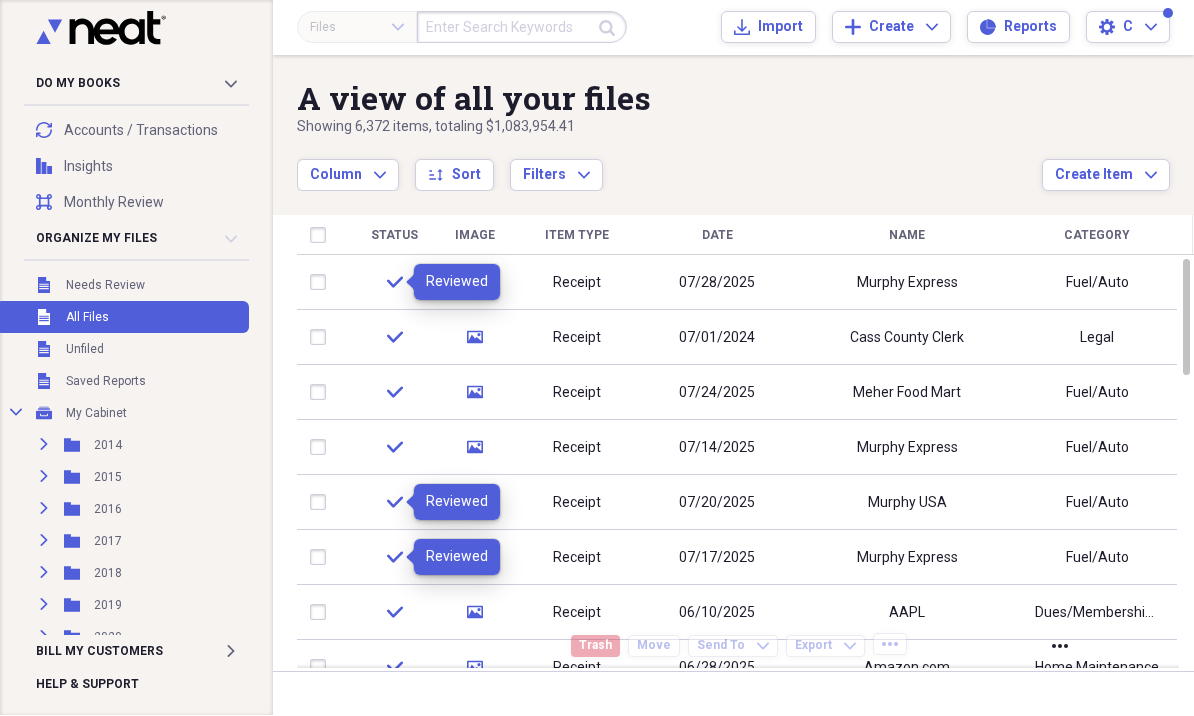 click on "media" at bounding box center (474, 503) 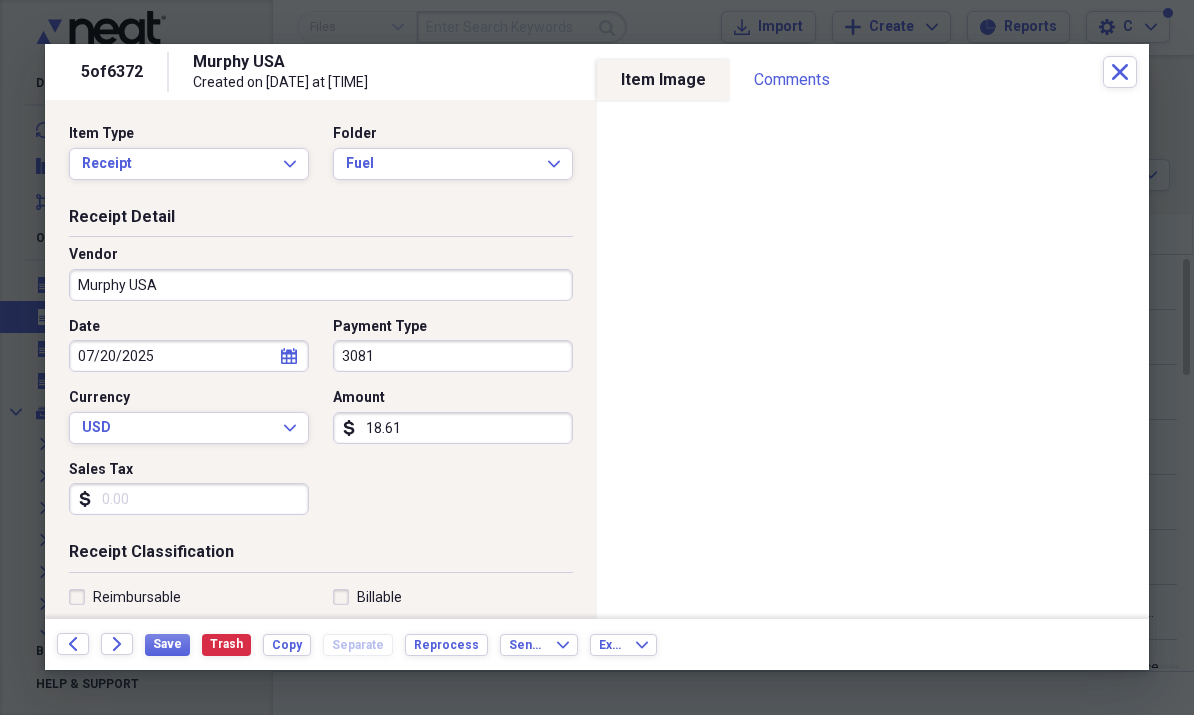click on "Close" at bounding box center [1120, 73] 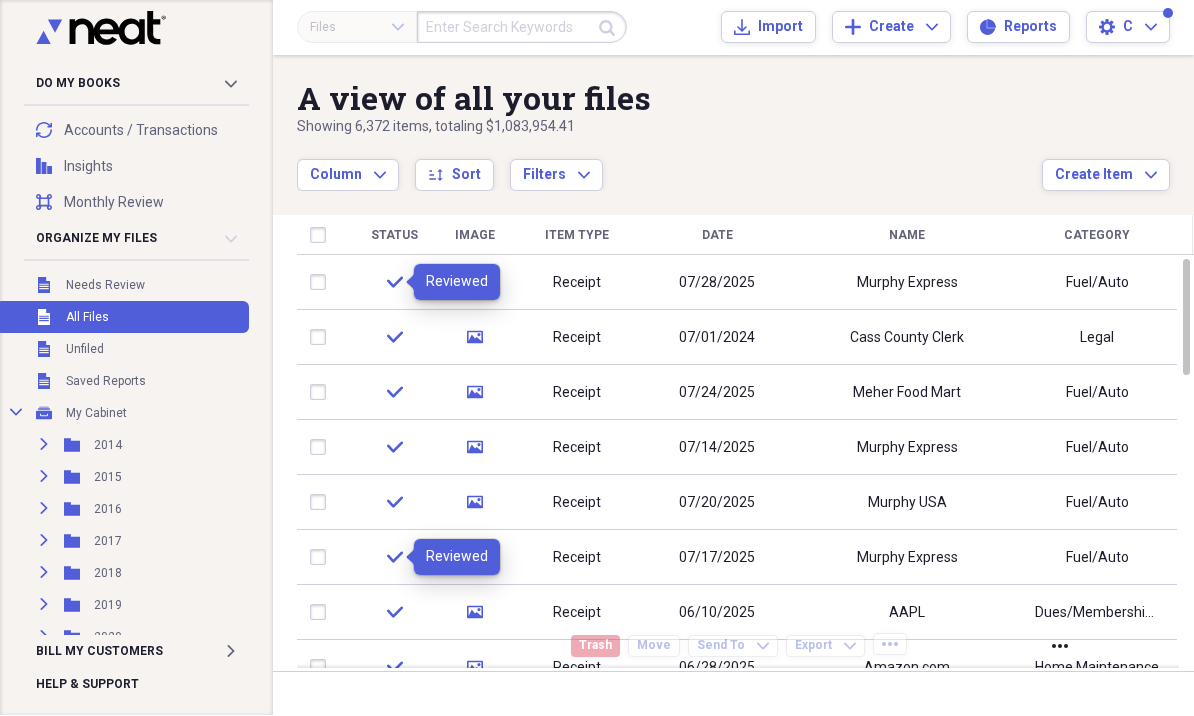 click on "media" at bounding box center [474, 558] 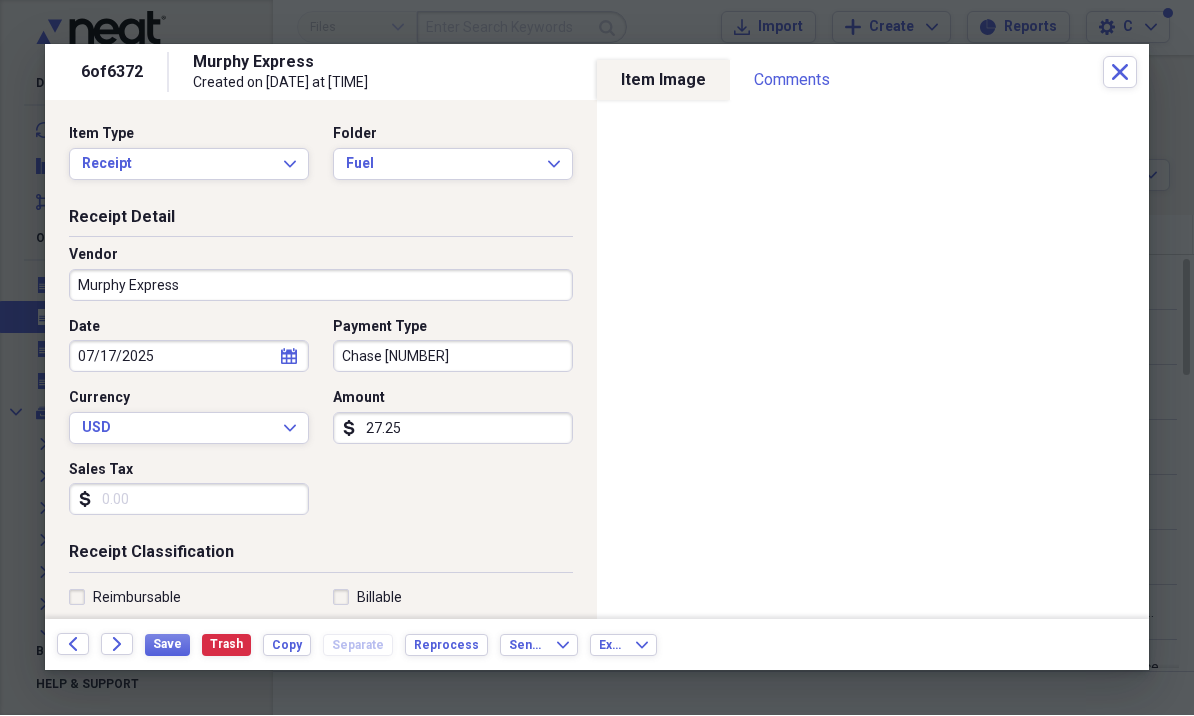 click on "Close" at bounding box center [1120, 73] 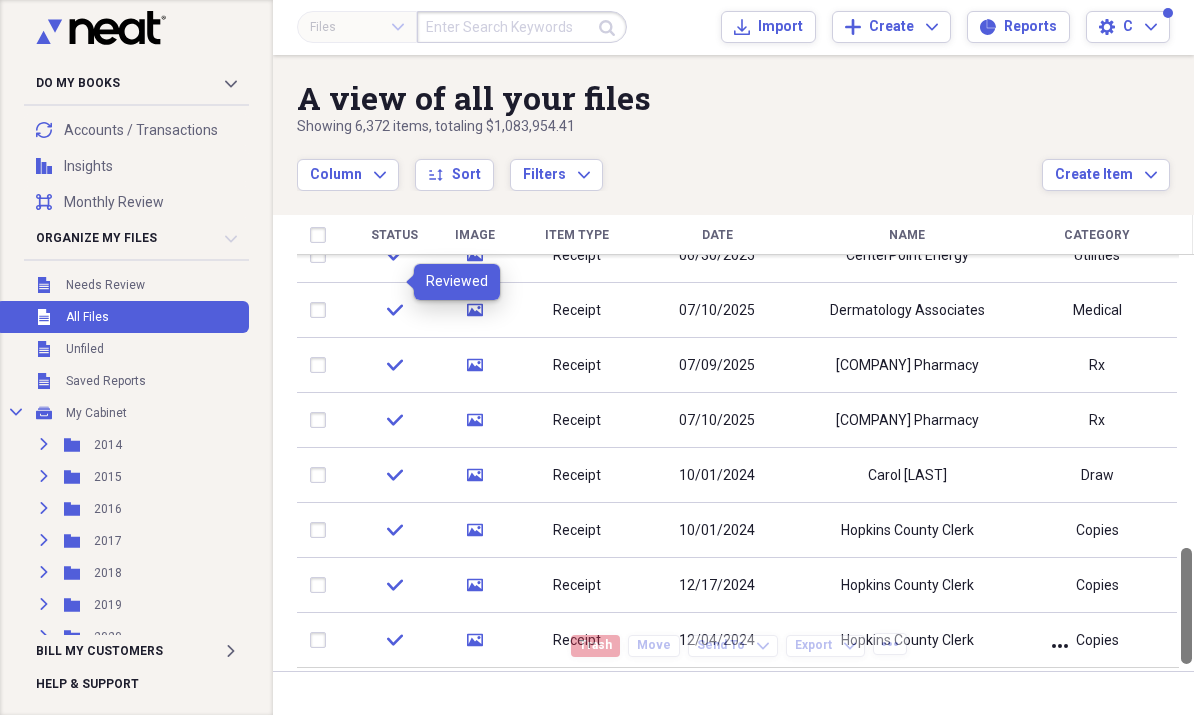 click at bounding box center (1184, 641) 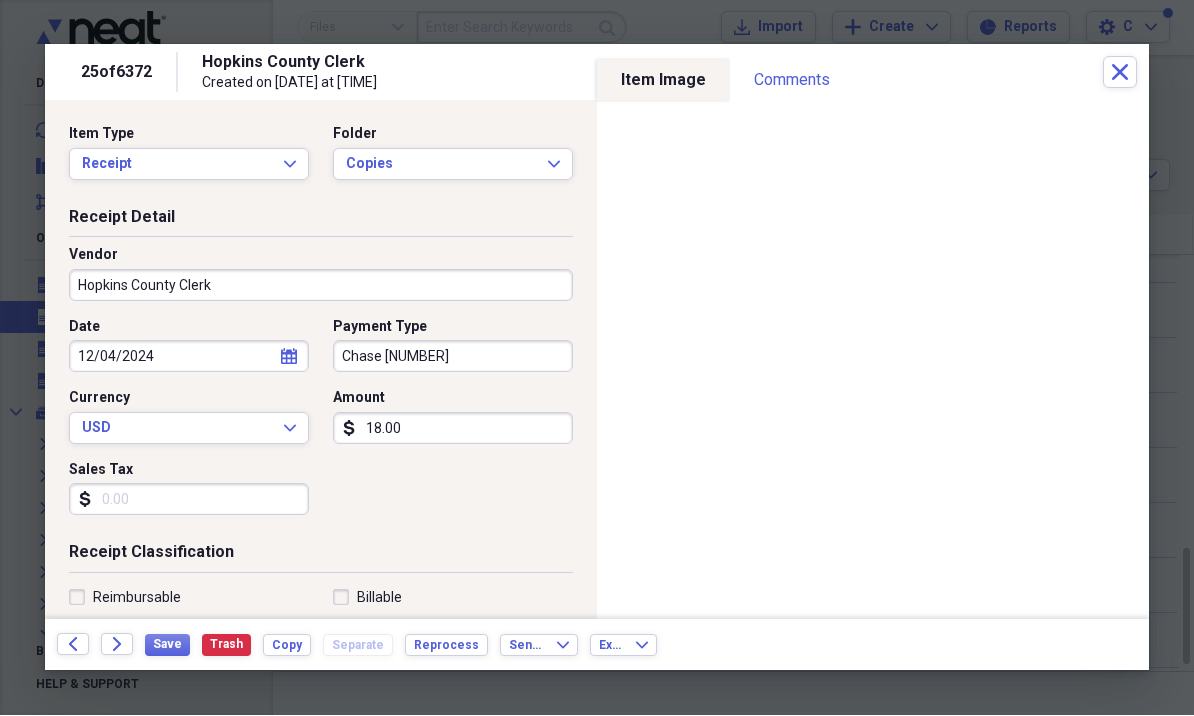 click on "Close" at bounding box center [1120, 73] 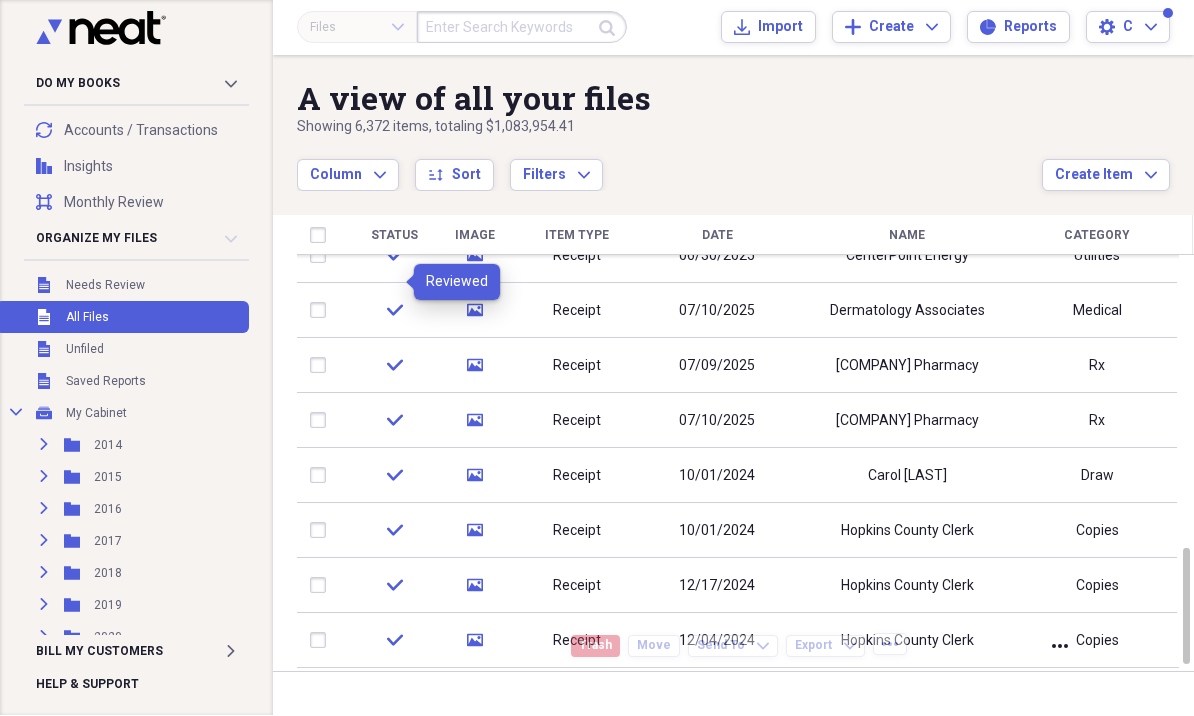 click on "Carol [LAST]" at bounding box center (907, 476) 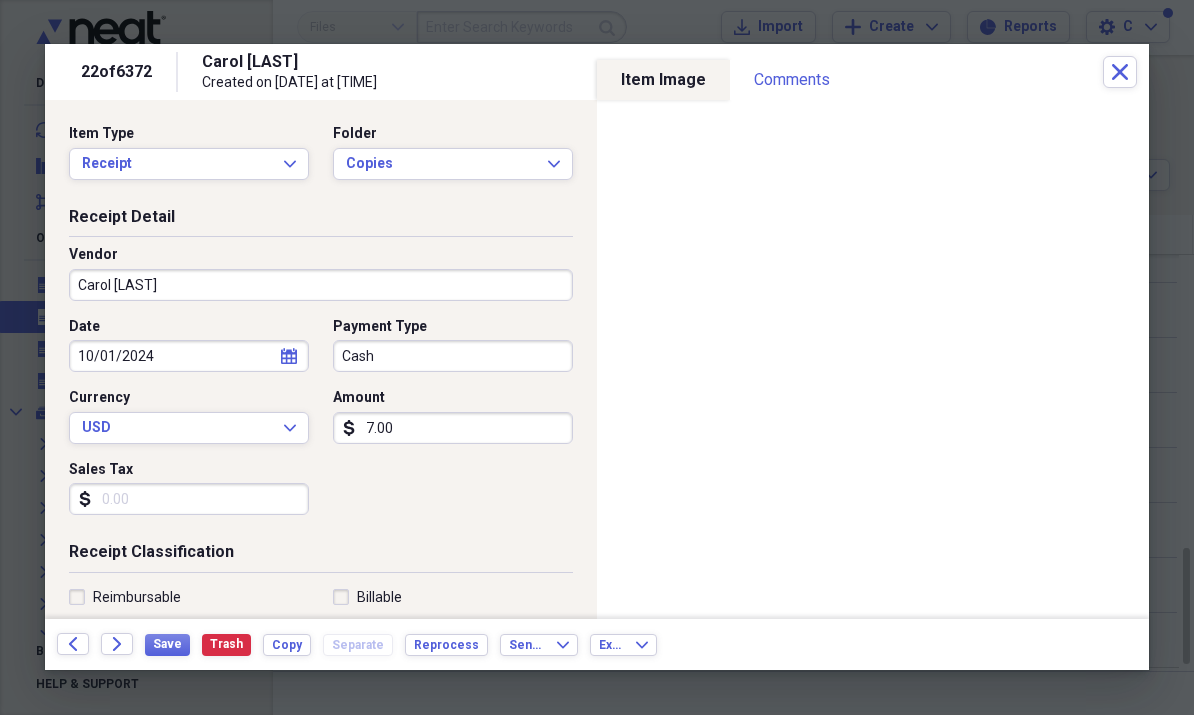 click on "Carol [LAST]" at bounding box center (321, 286) 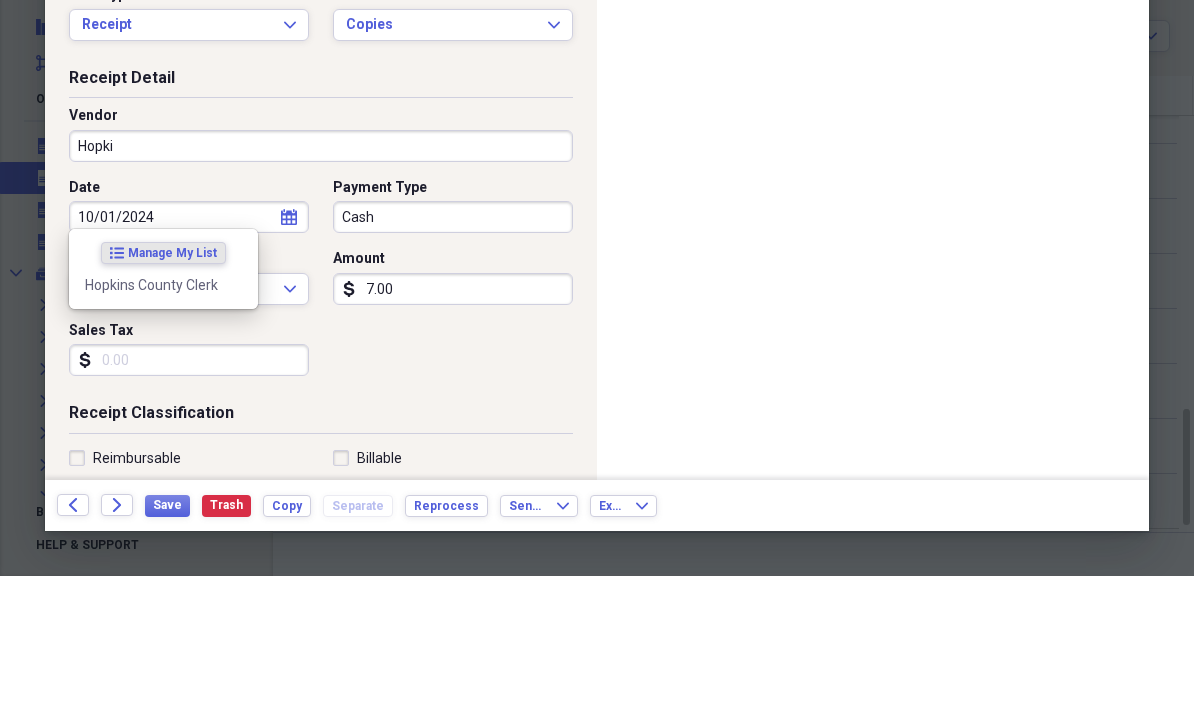click on "Hopkins County Clerk" at bounding box center (163, 425) 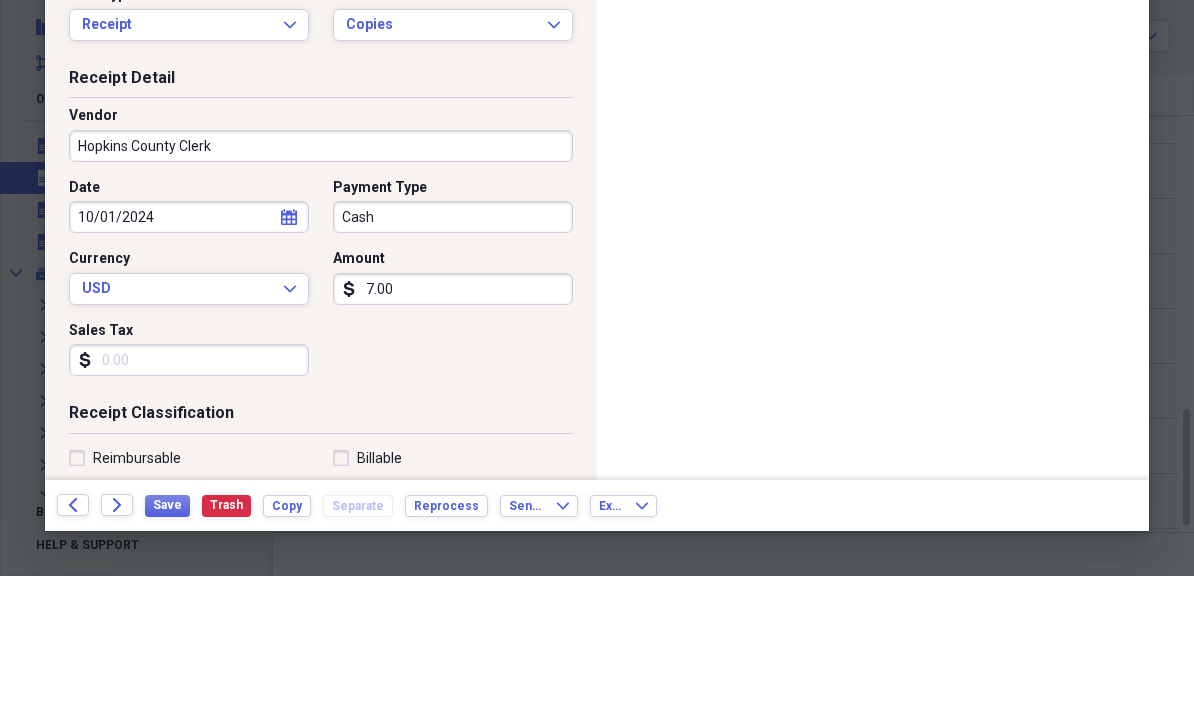 type on "Copies" 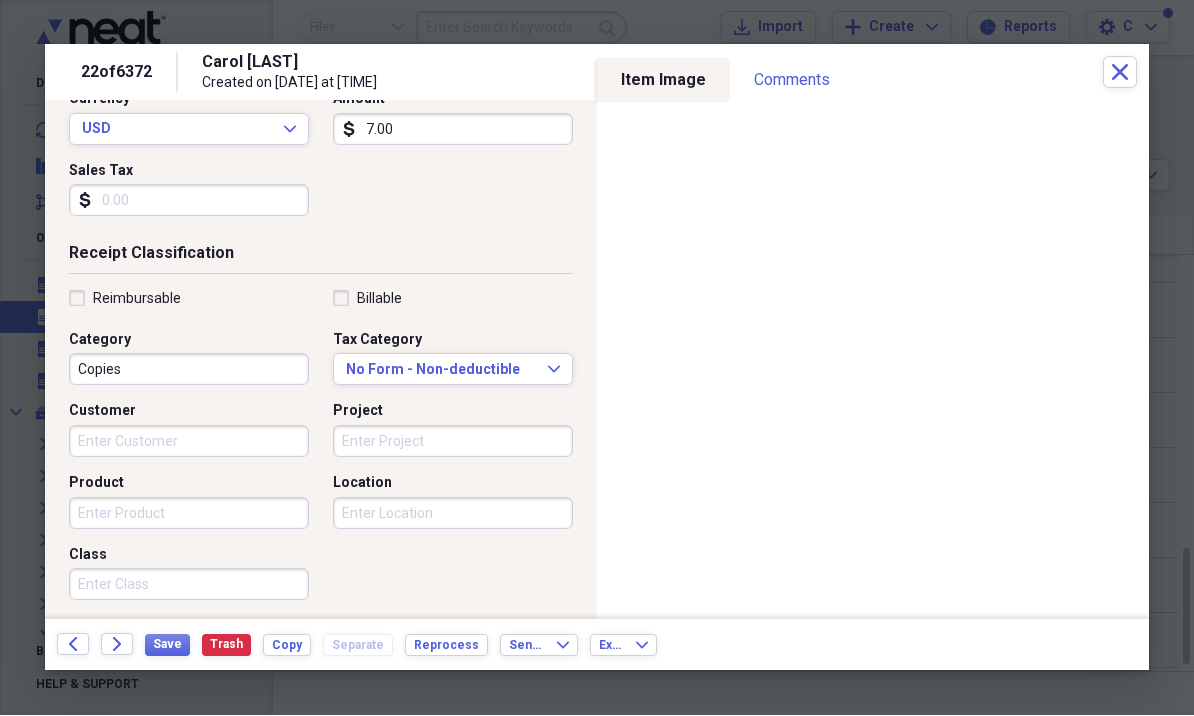 scroll, scrollTop: 302, scrollLeft: 0, axis: vertical 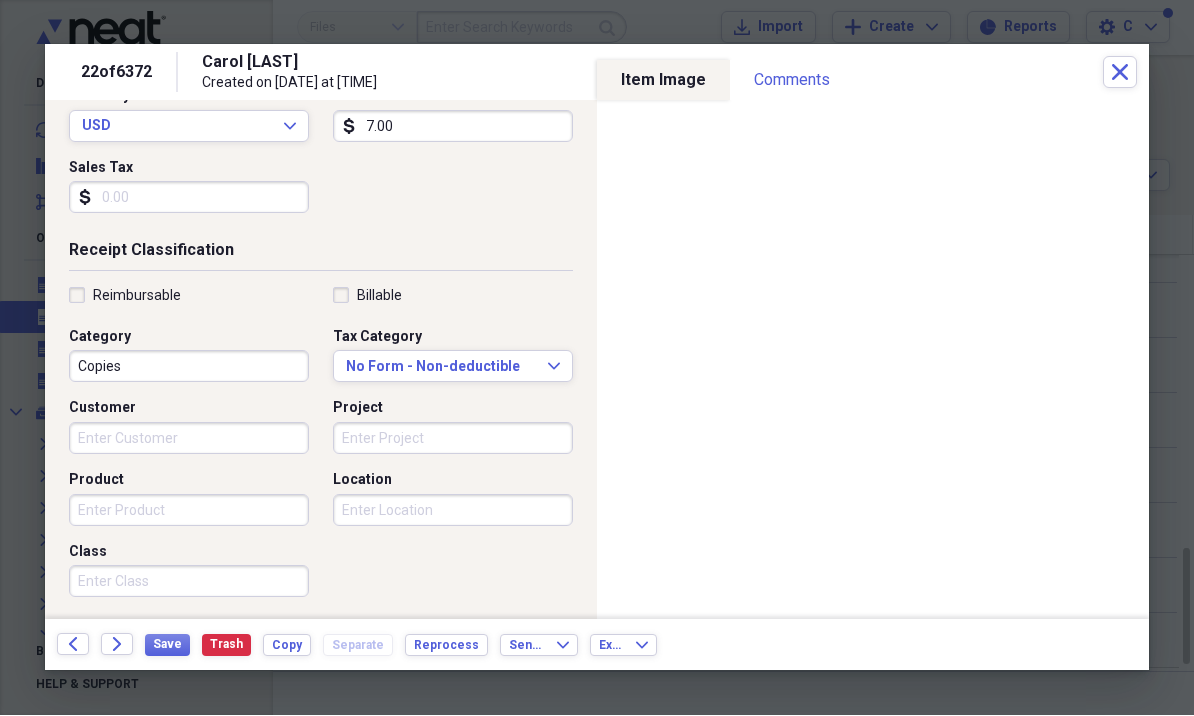 click on "Save" at bounding box center (167, 646) 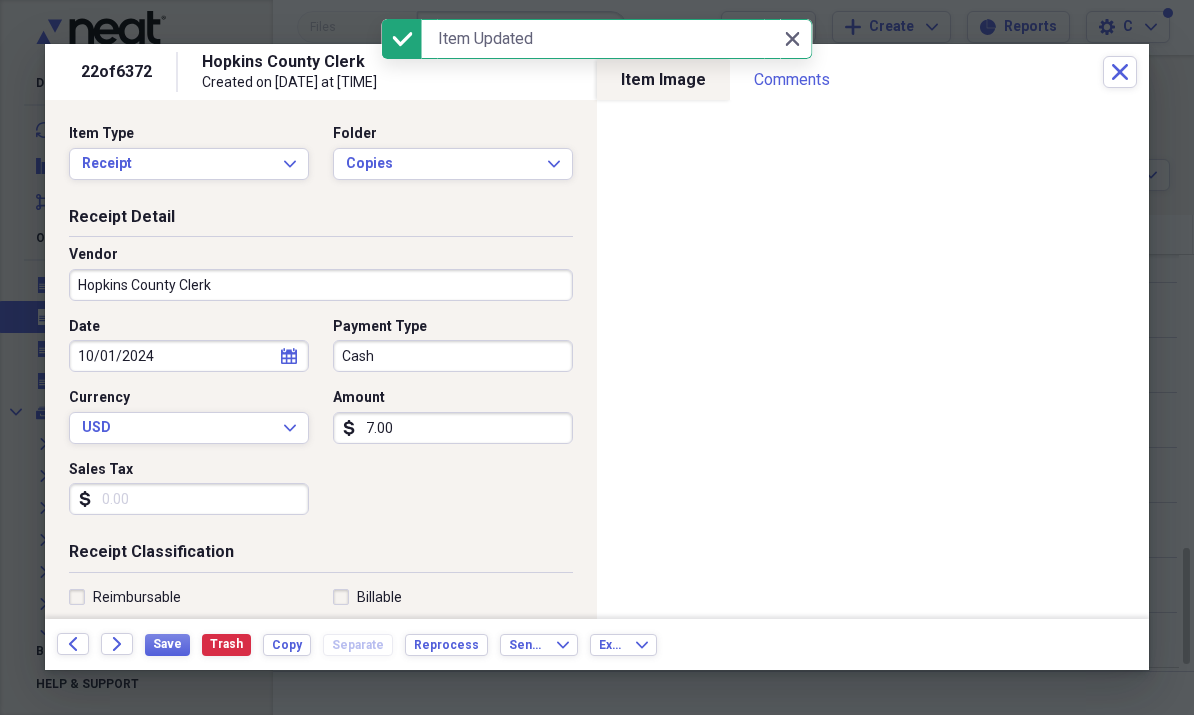 click on "Close" at bounding box center (1120, 73) 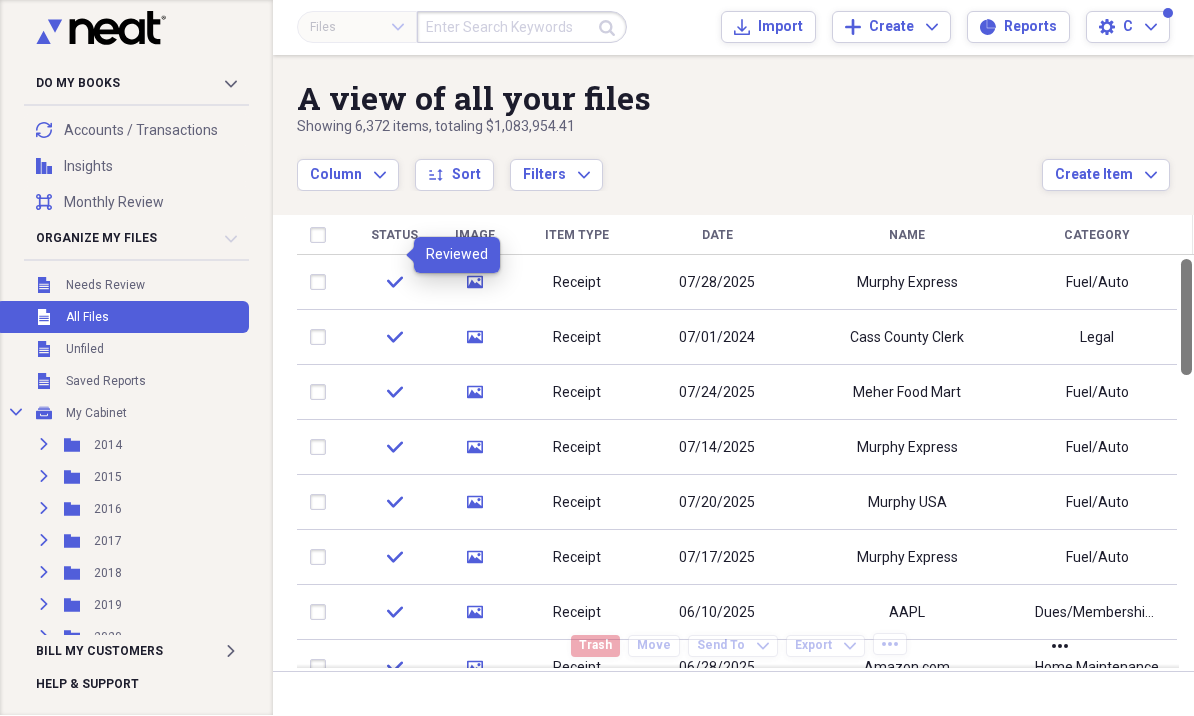 click at bounding box center (1184, 236) 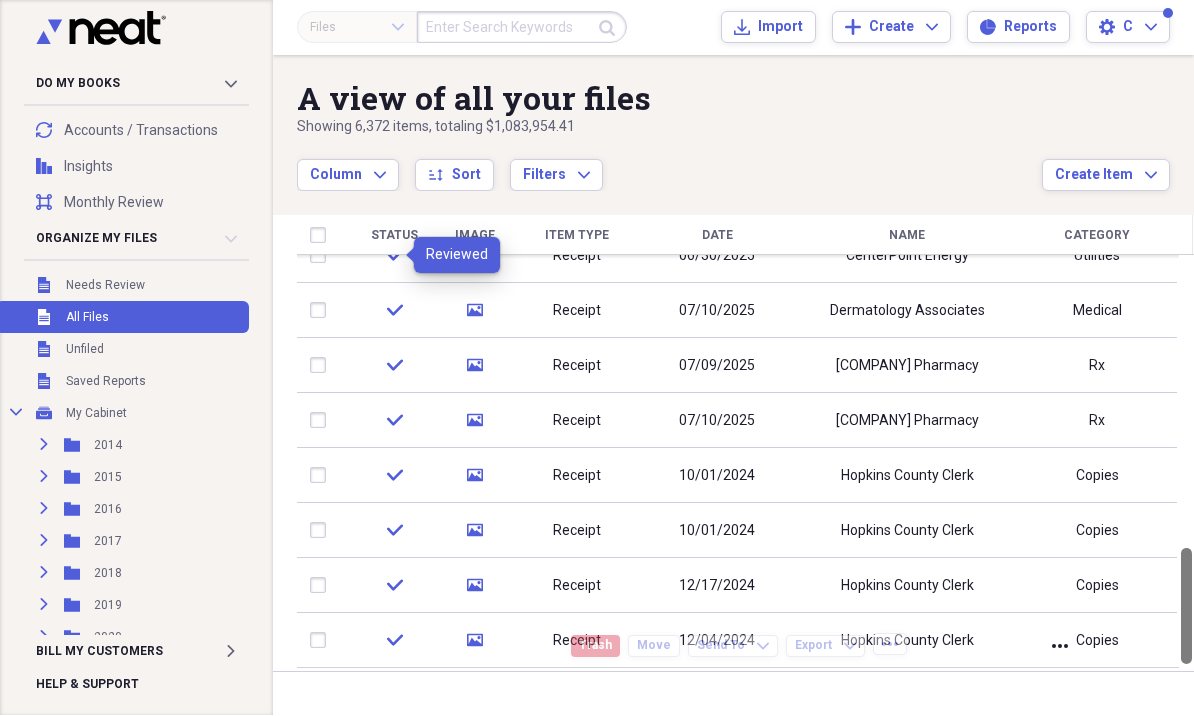 click at bounding box center (1186, 607) 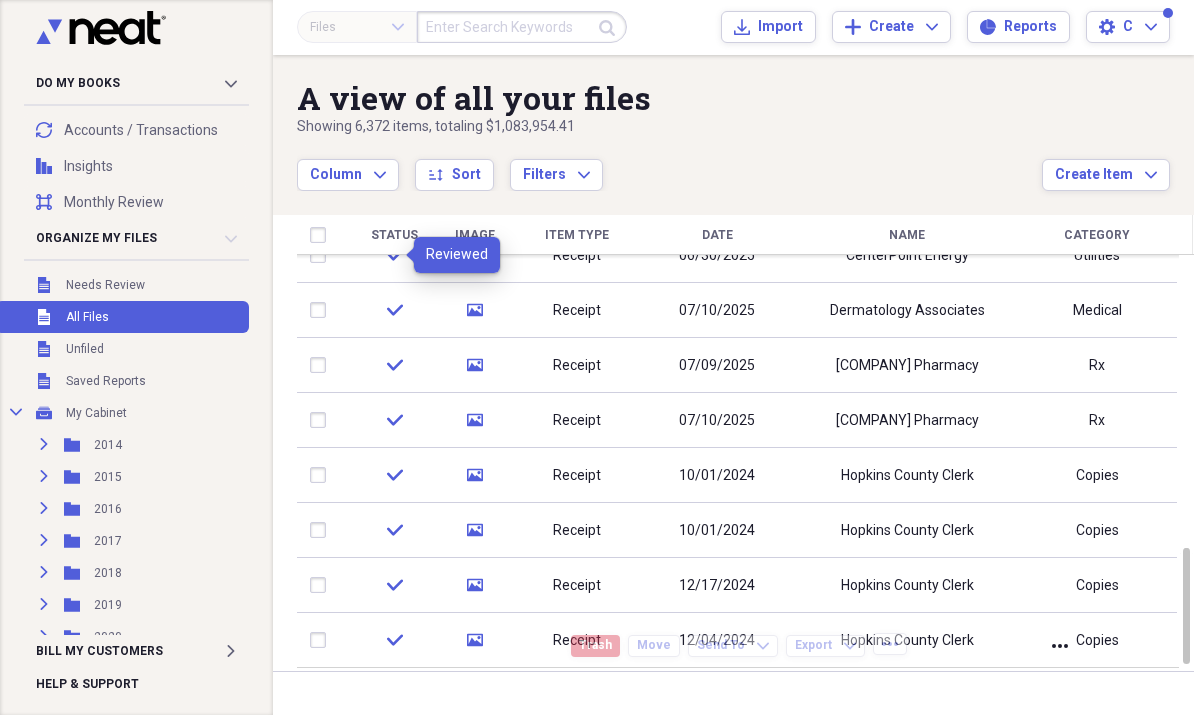 click on "Items 25 Expand Trash Move Send To Expand Export Expand more 1 2 3 4 5 More 255 Next" at bounding box center (733, 646) 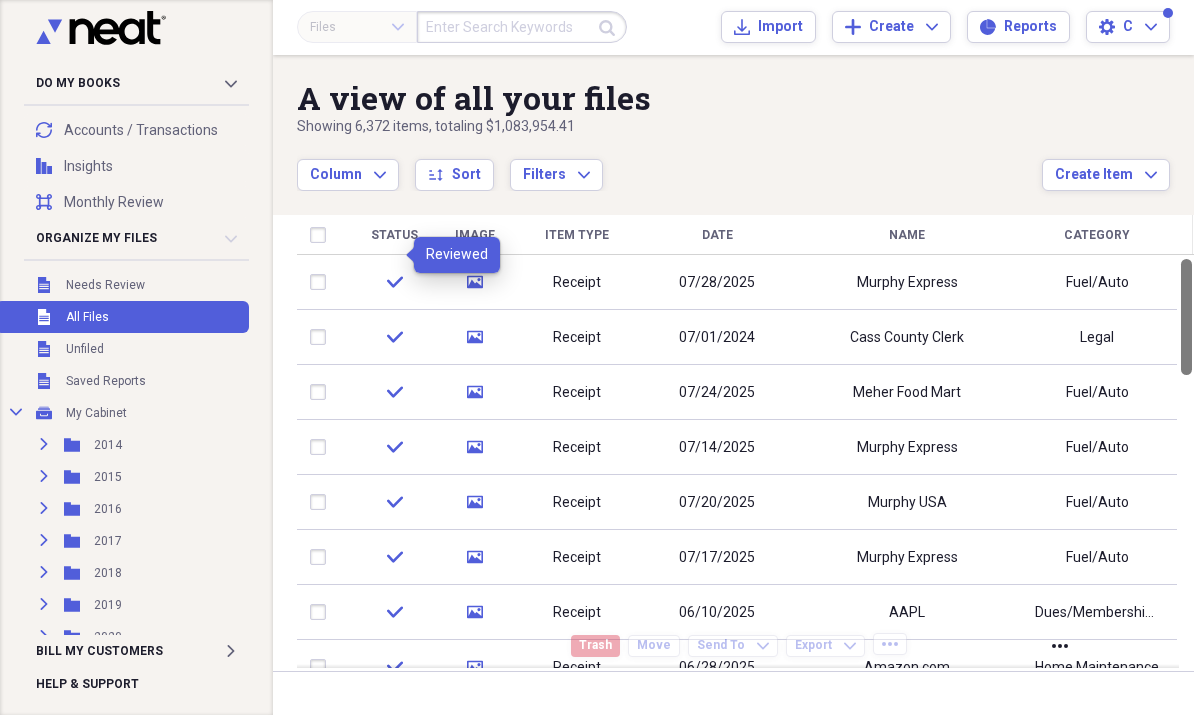 click at bounding box center (1184, 236) 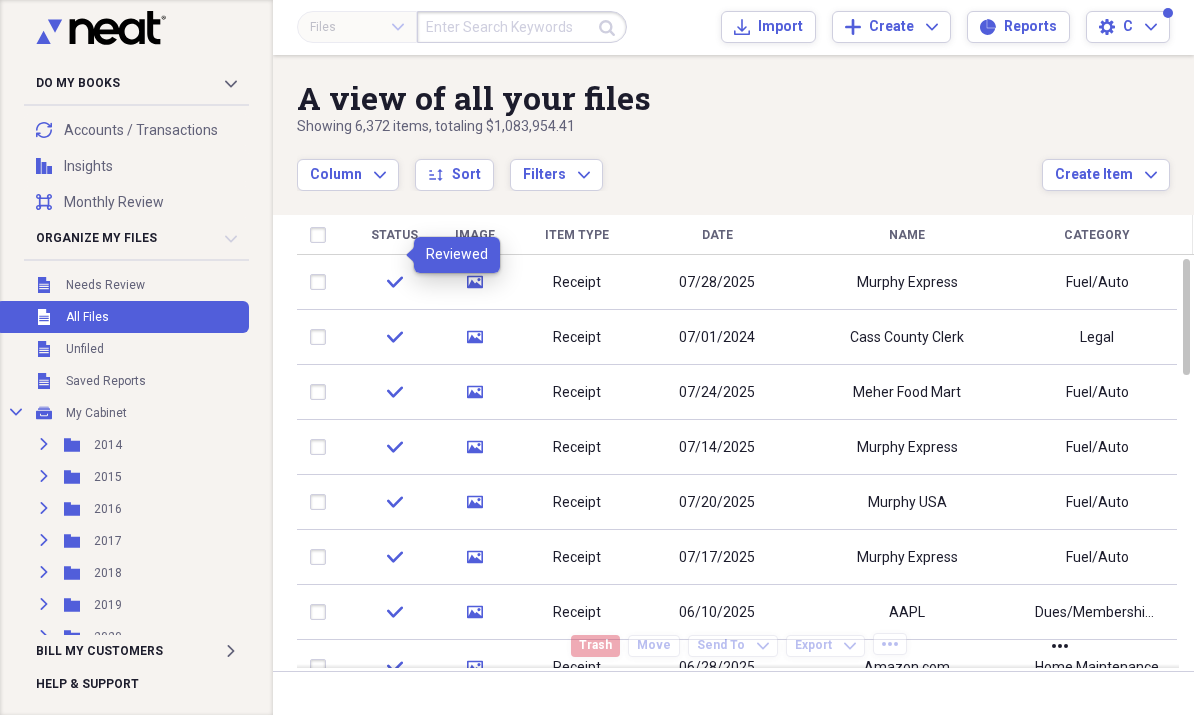 click at bounding box center (1184, 236) 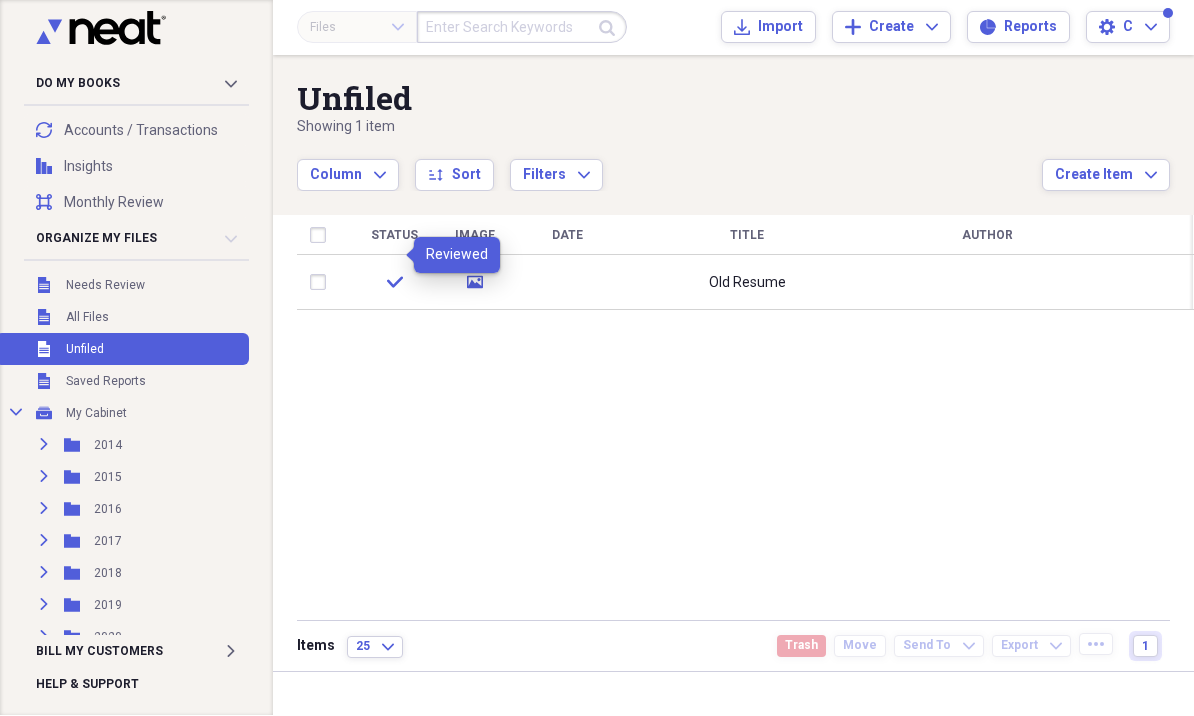 click on "Saved Reports" at bounding box center (106, 382) 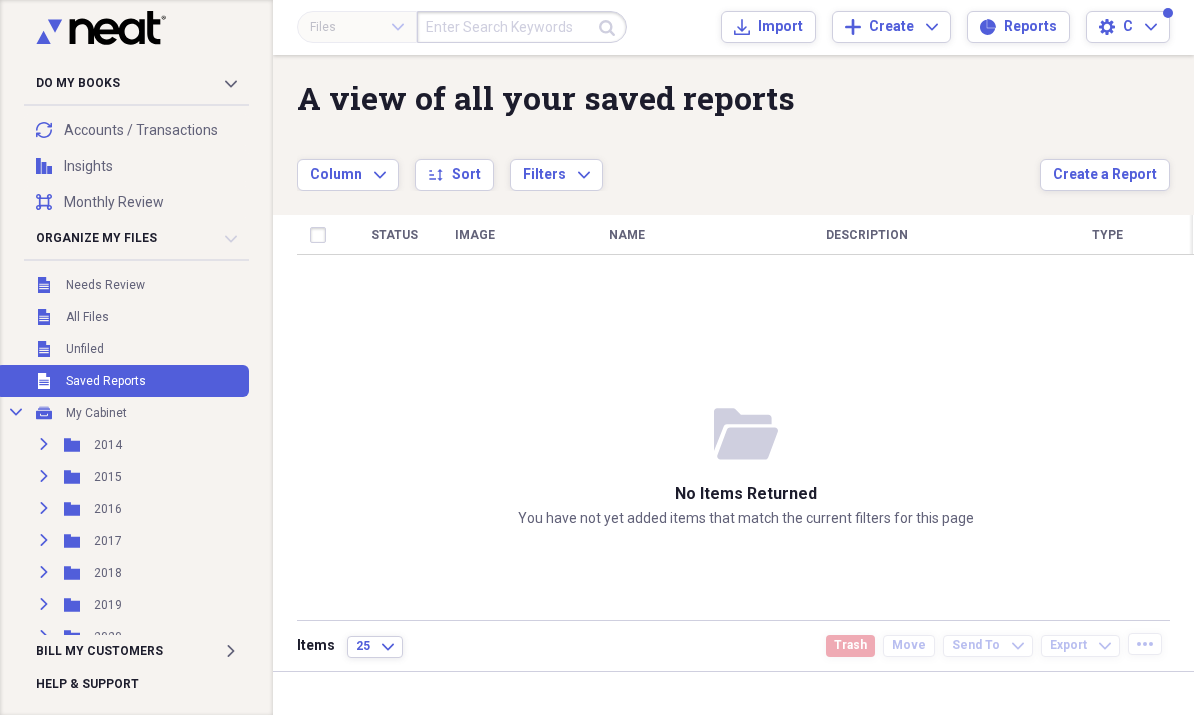 click on "Needs Review" at bounding box center (105, 286) 